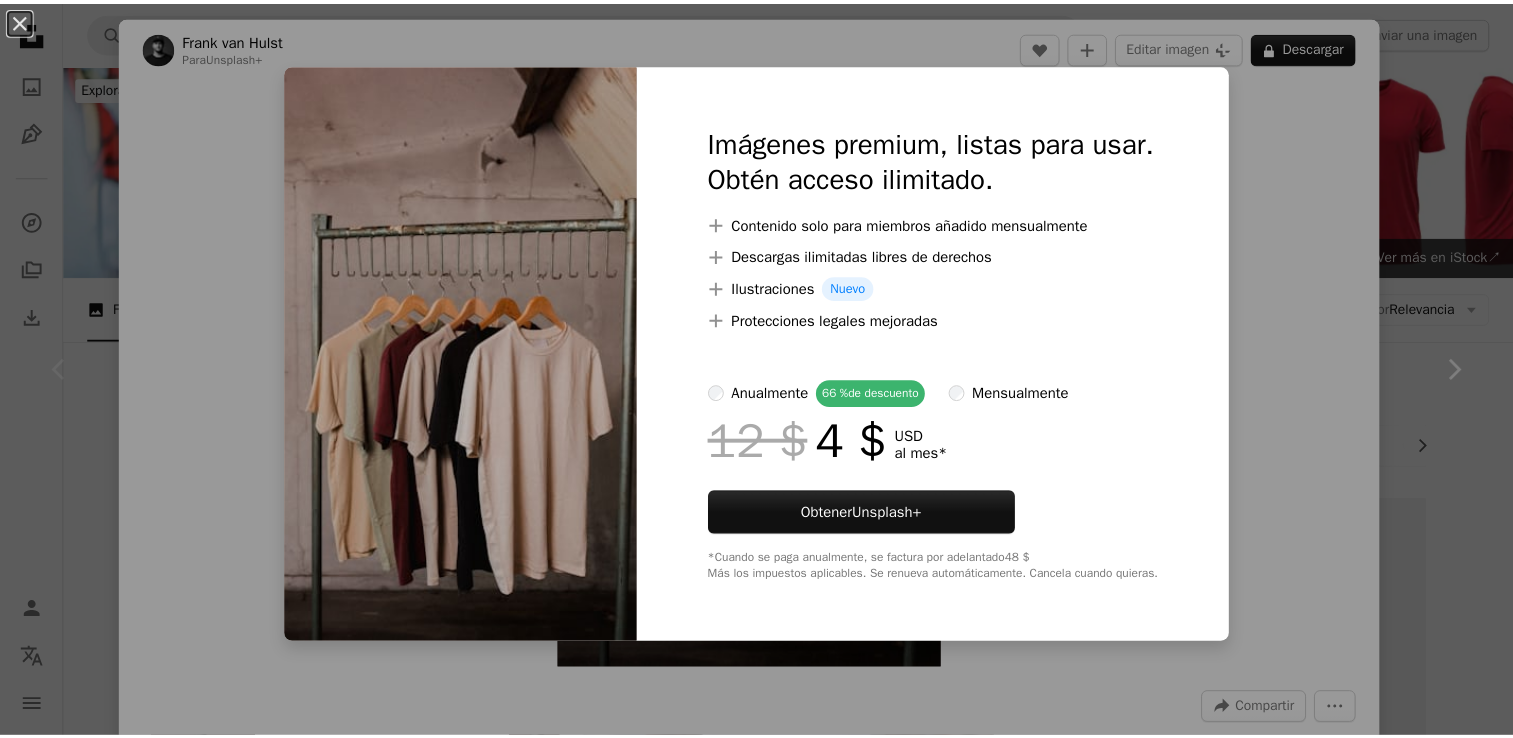 scroll, scrollTop: 464, scrollLeft: 0, axis: vertical 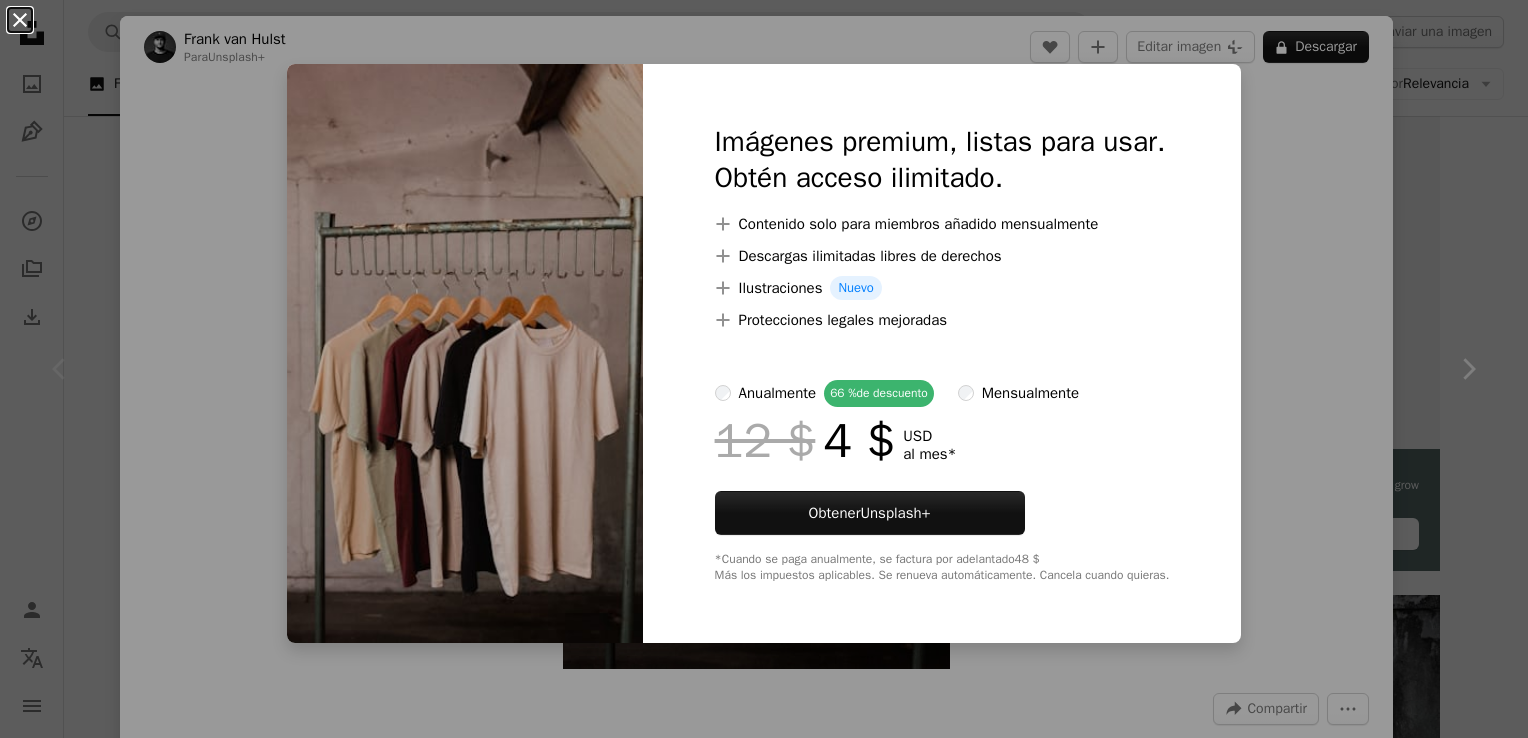 click on "An X shape" at bounding box center (20, 20) 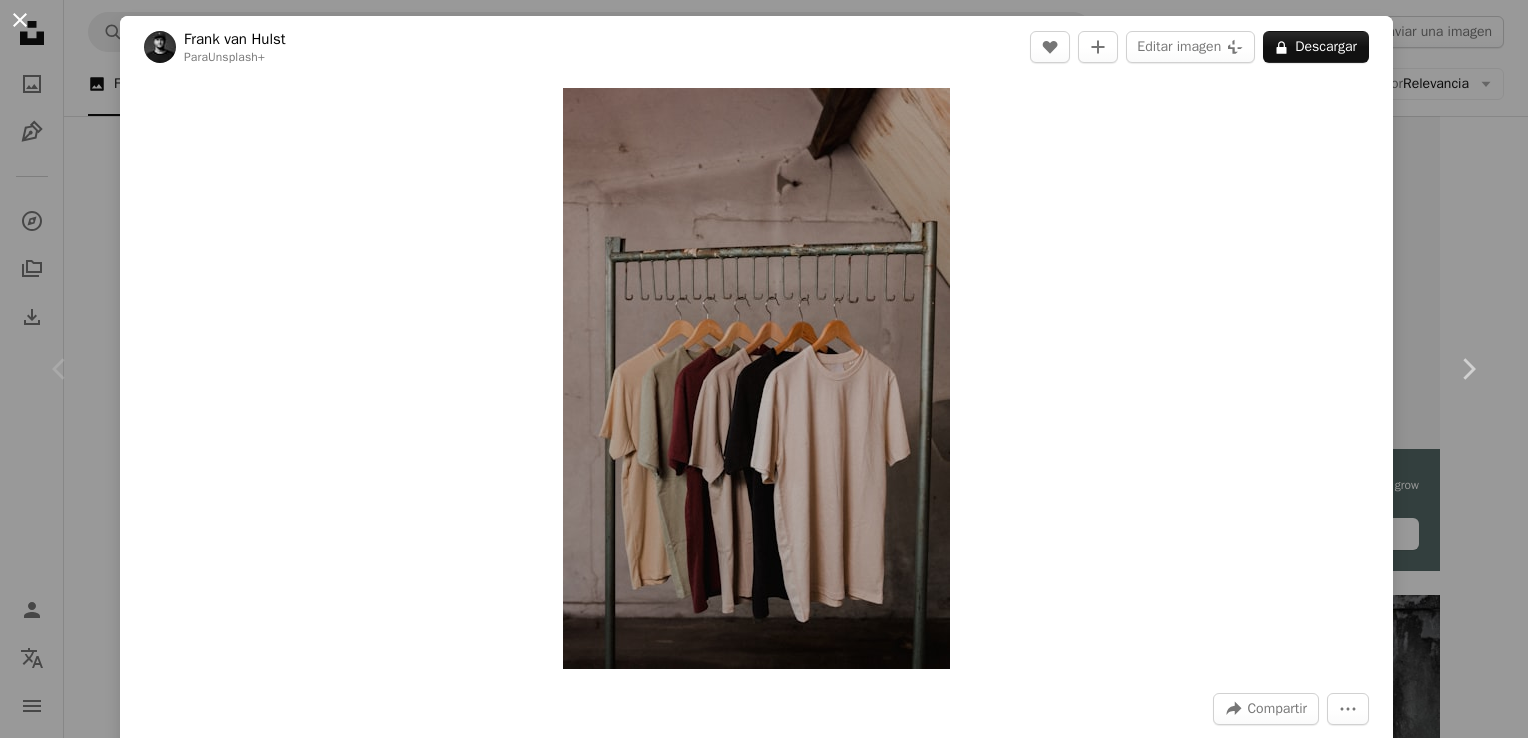 click on "An X shape" at bounding box center (20, 20) 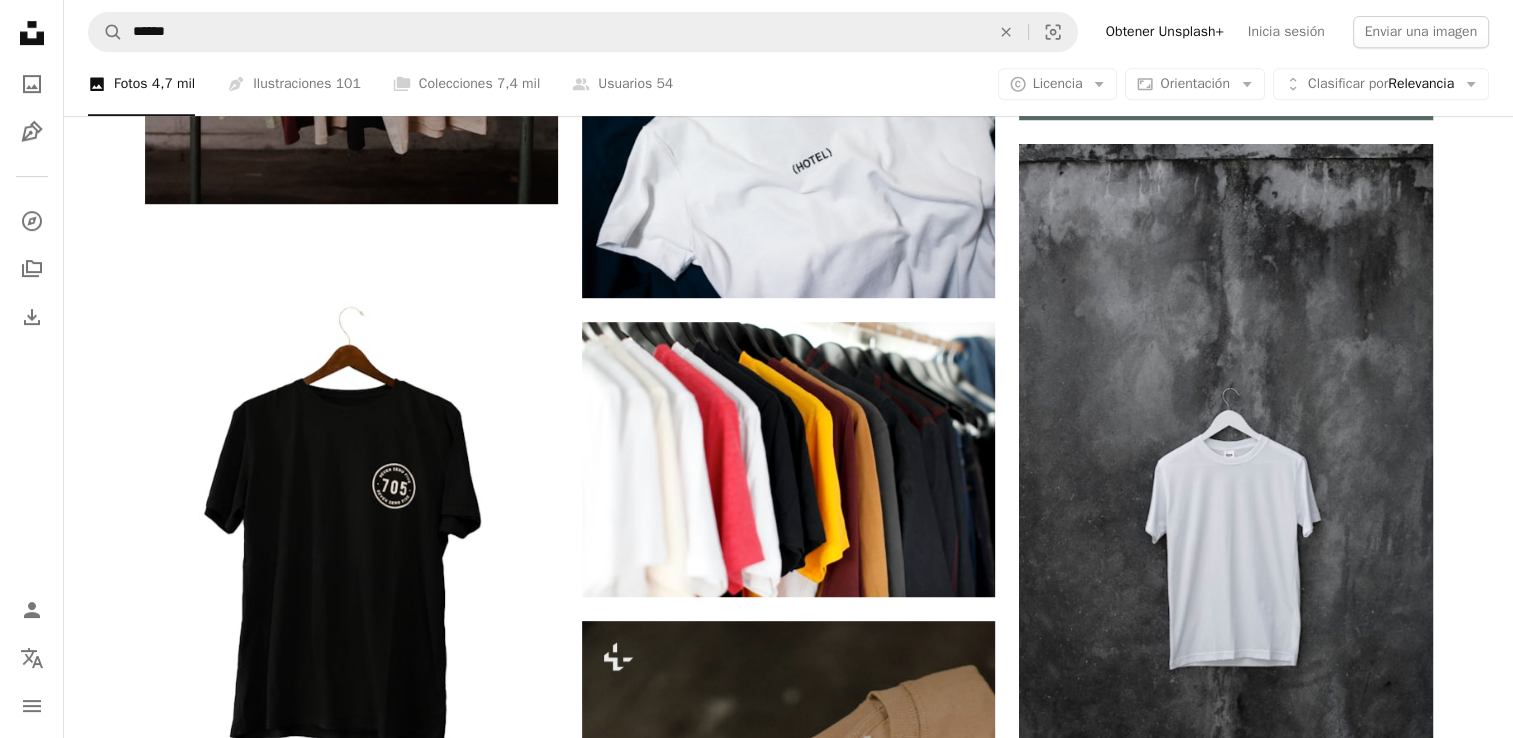 scroll, scrollTop: 966, scrollLeft: 0, axis: vertical 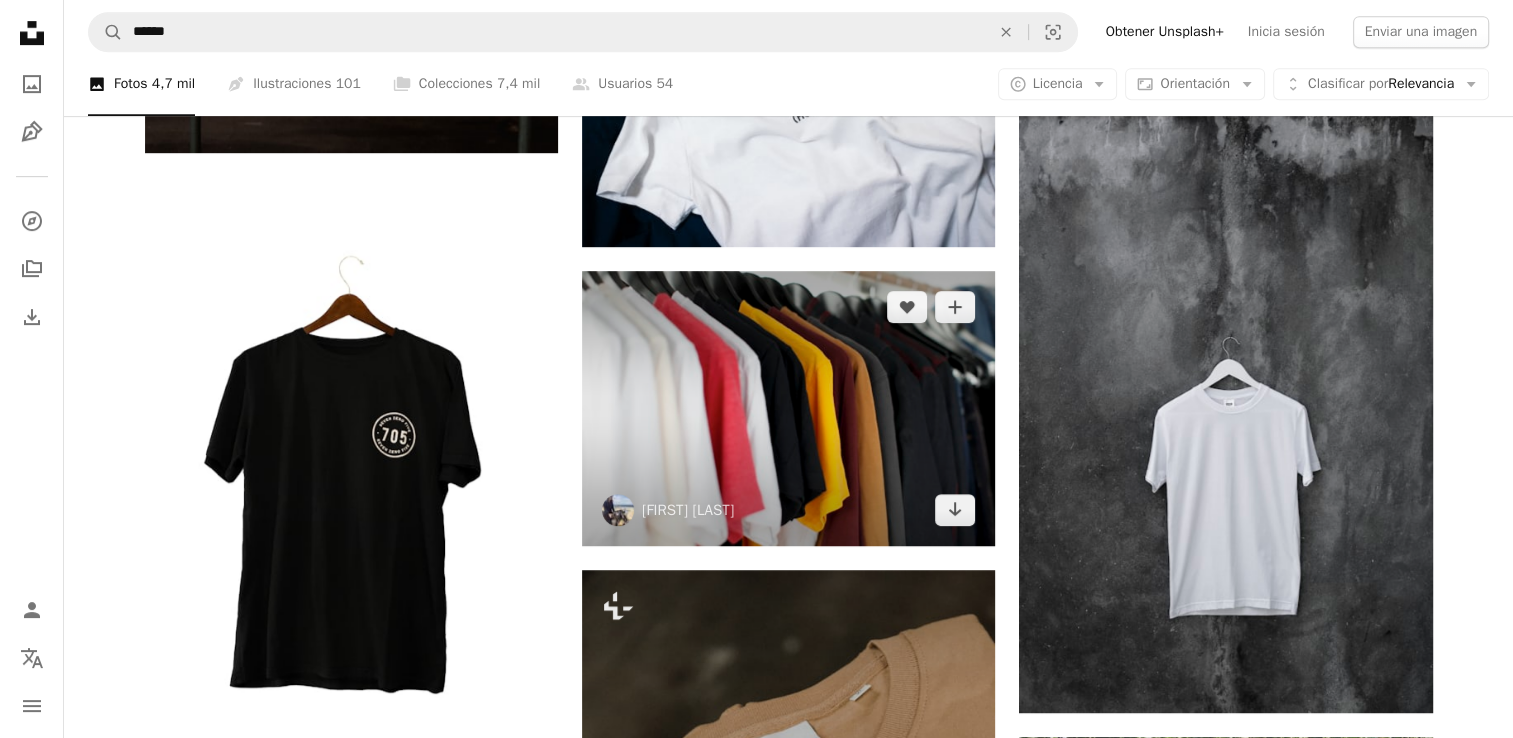 click at bounding box center (788, 408) 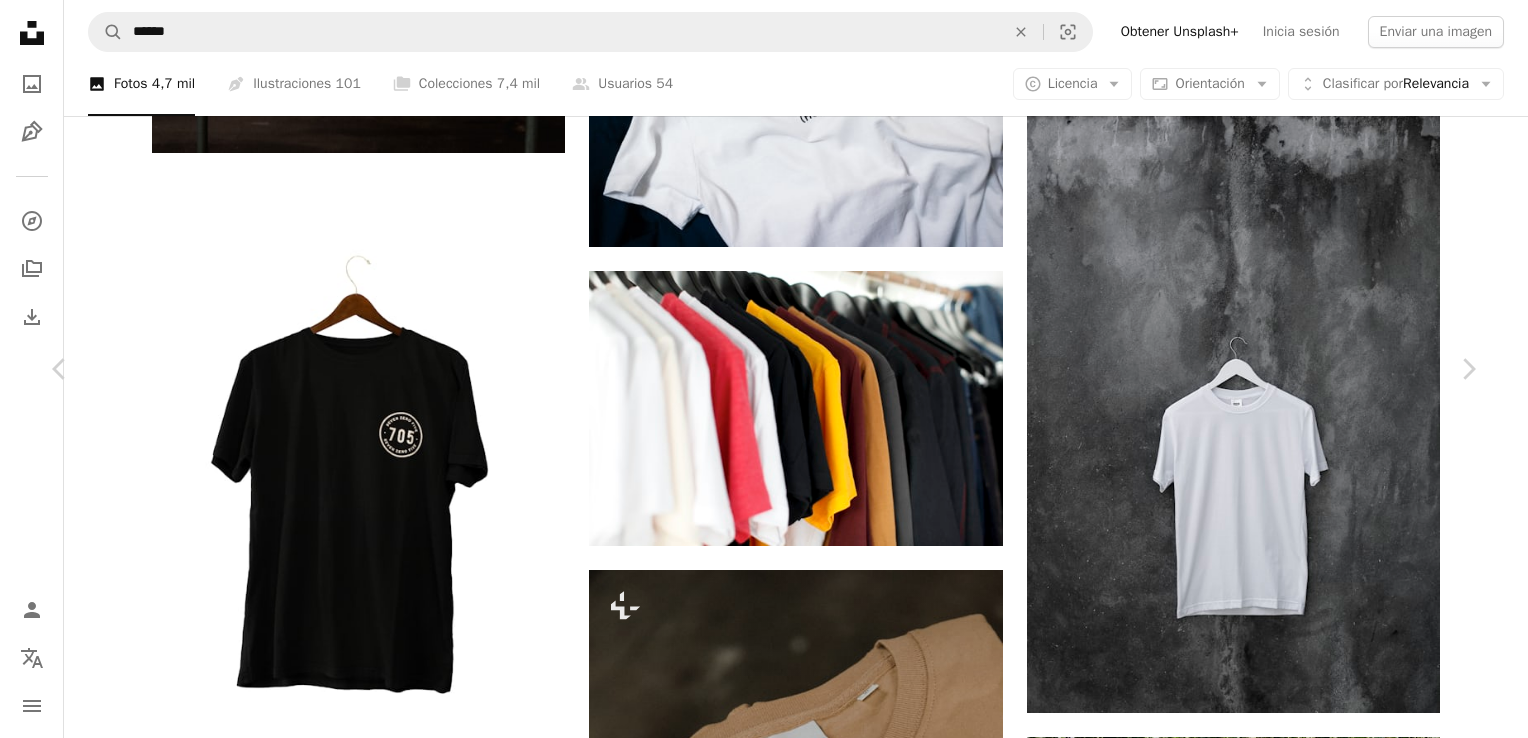 click on "Descargar gratis" at bounding box center (1272, 4043) 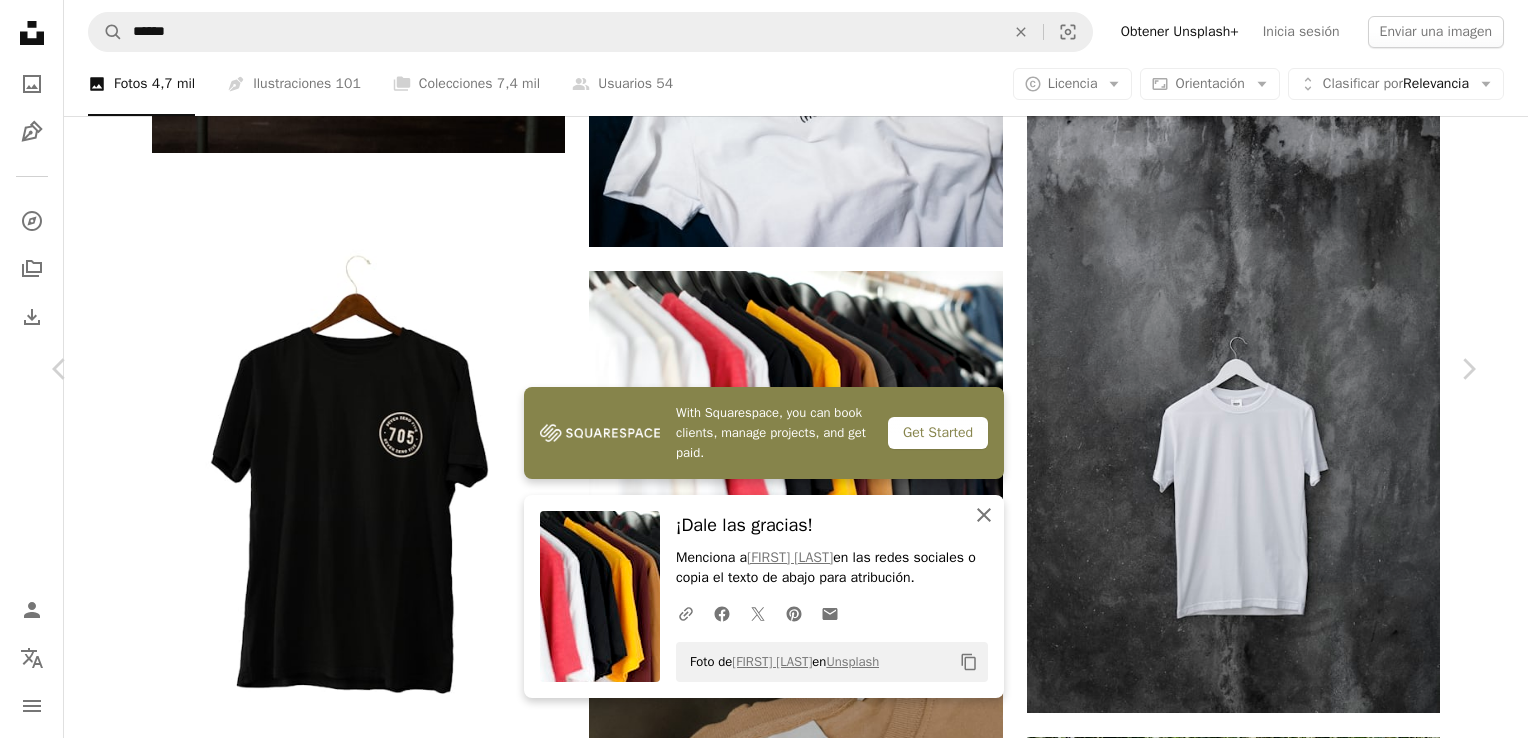 click on "An X shape" 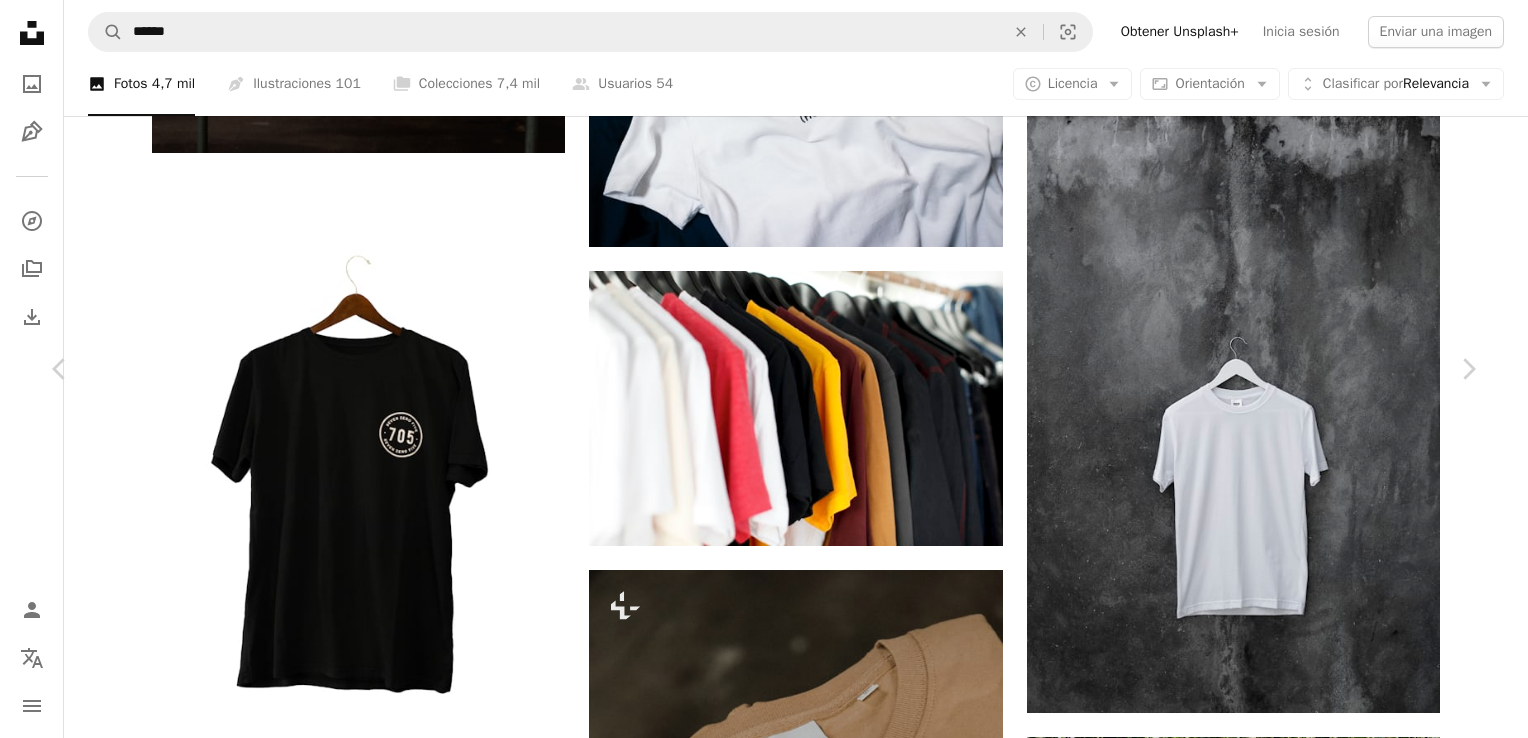 click on "An X shape" at bounding box center [20, 20] 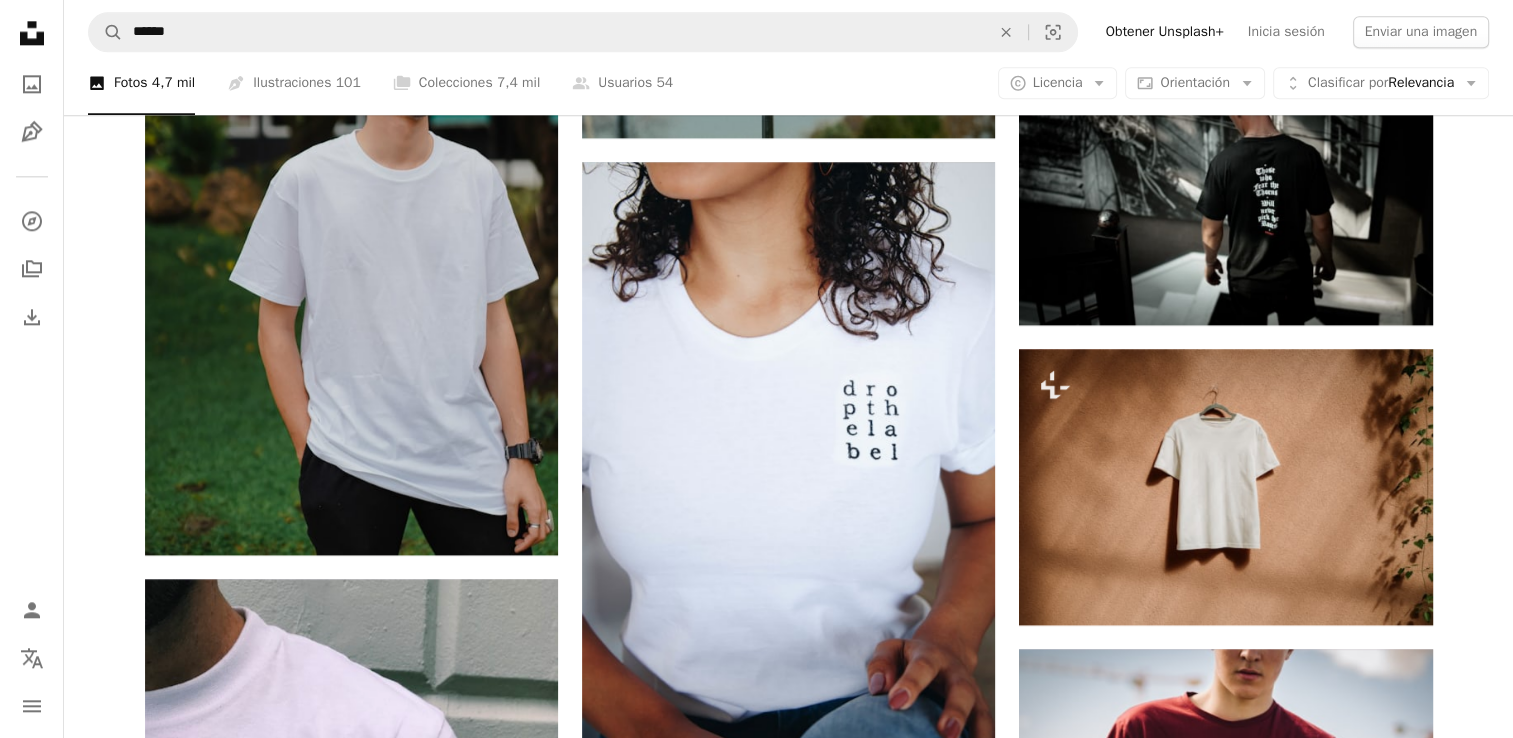 scroll, scrollTop: 0, scrollLeft: 0, axis: both 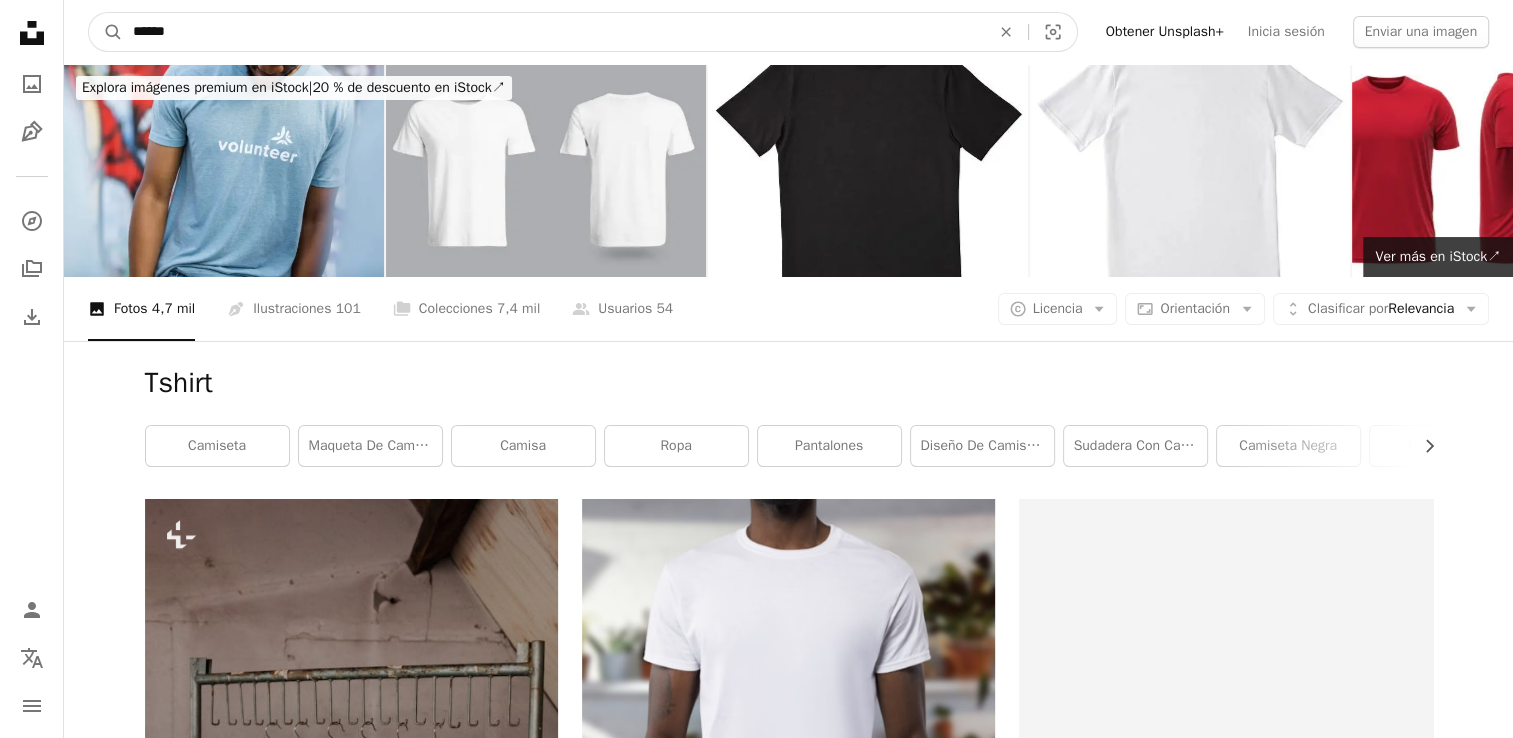 click on "******" at bounding box center (553, 32) 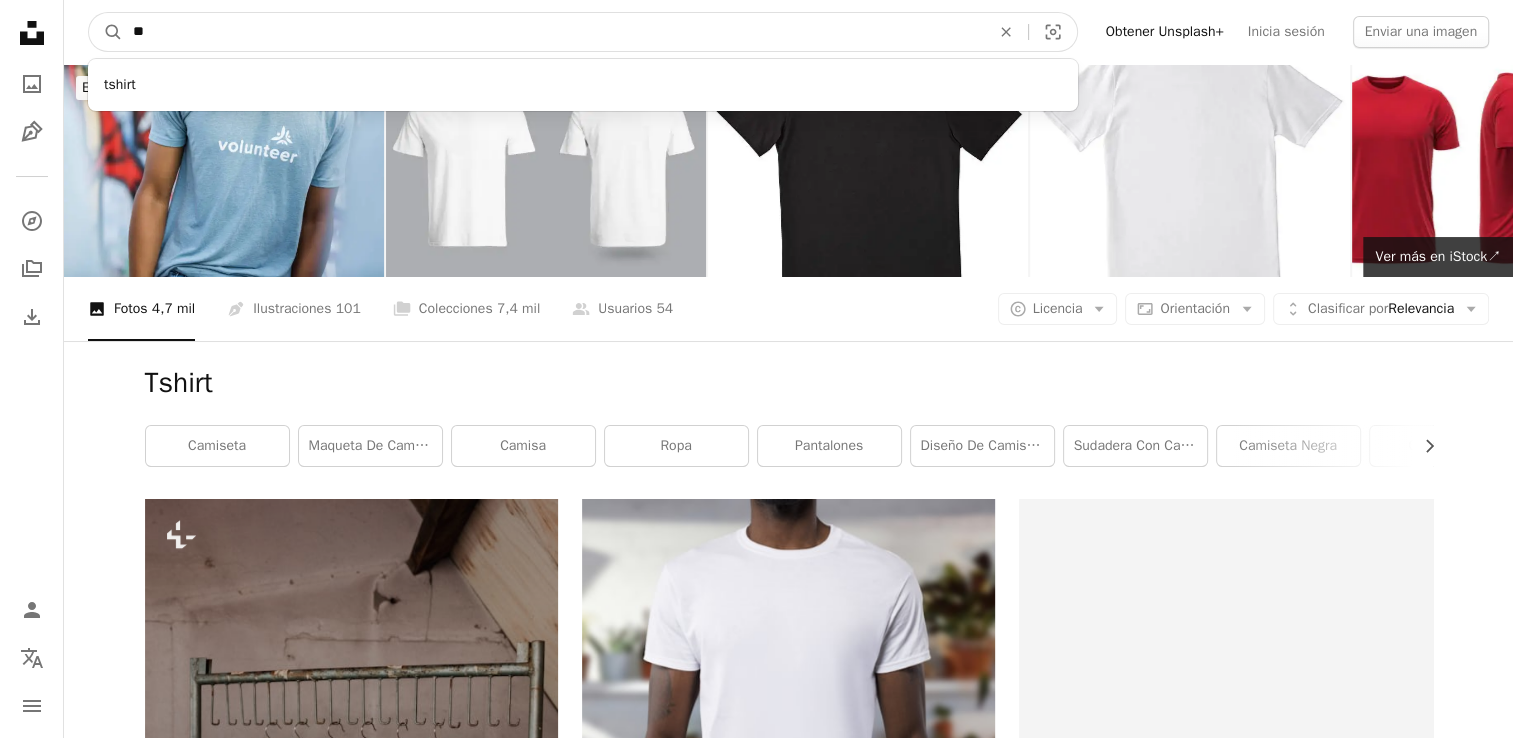 type on "*" 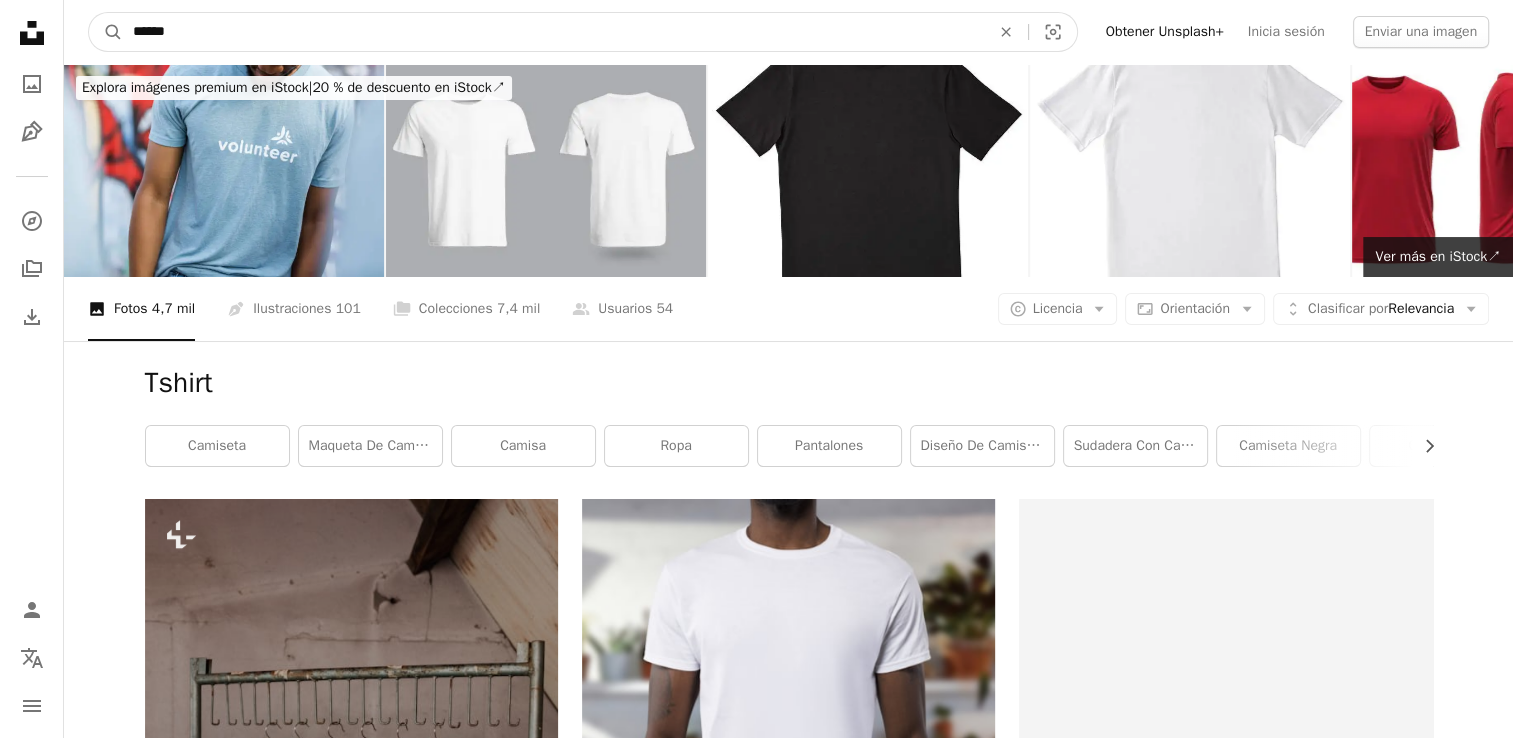 type on "******" 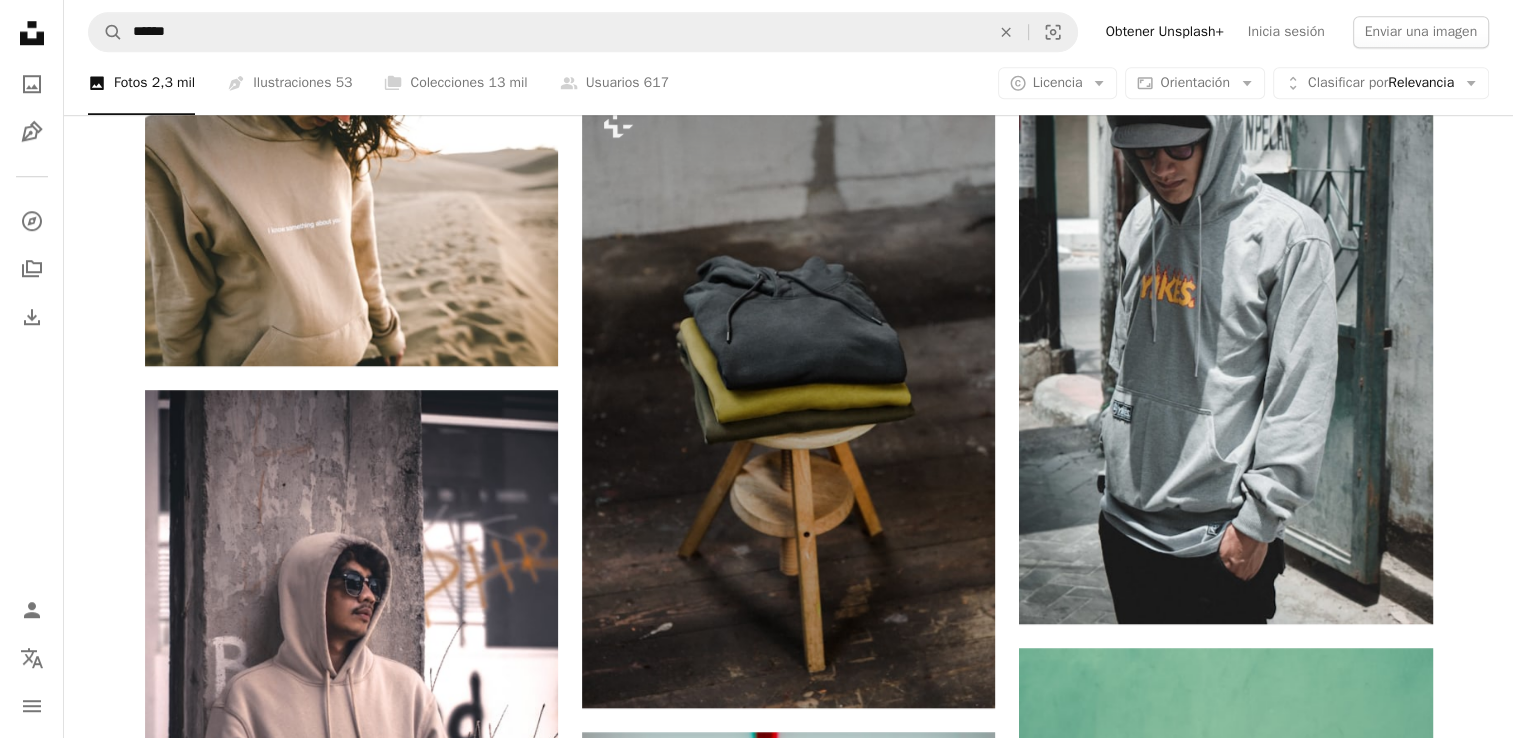 scroll, scrollTop: 1705, scrollLeft: 0, axis: vertical 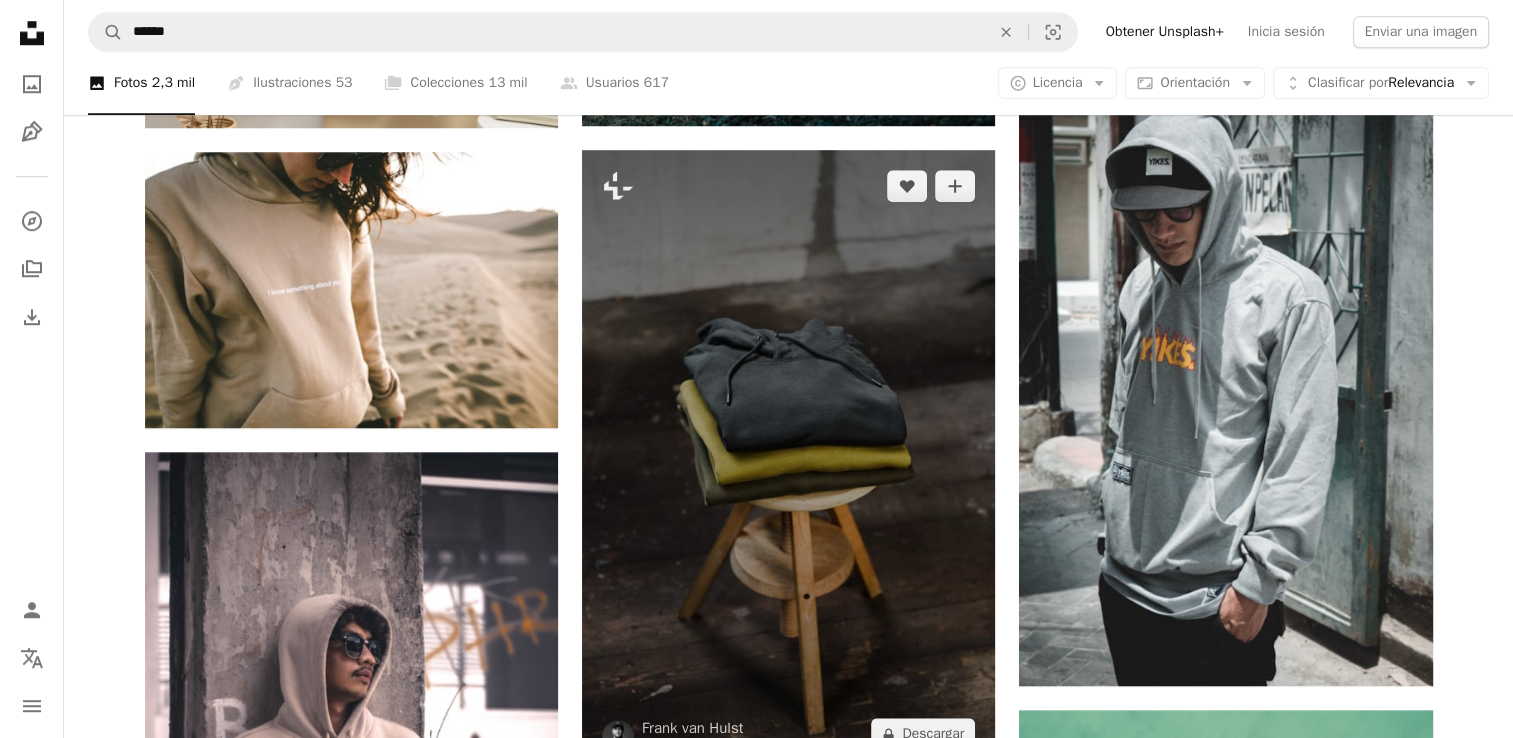click at bounding box center [788, 460] 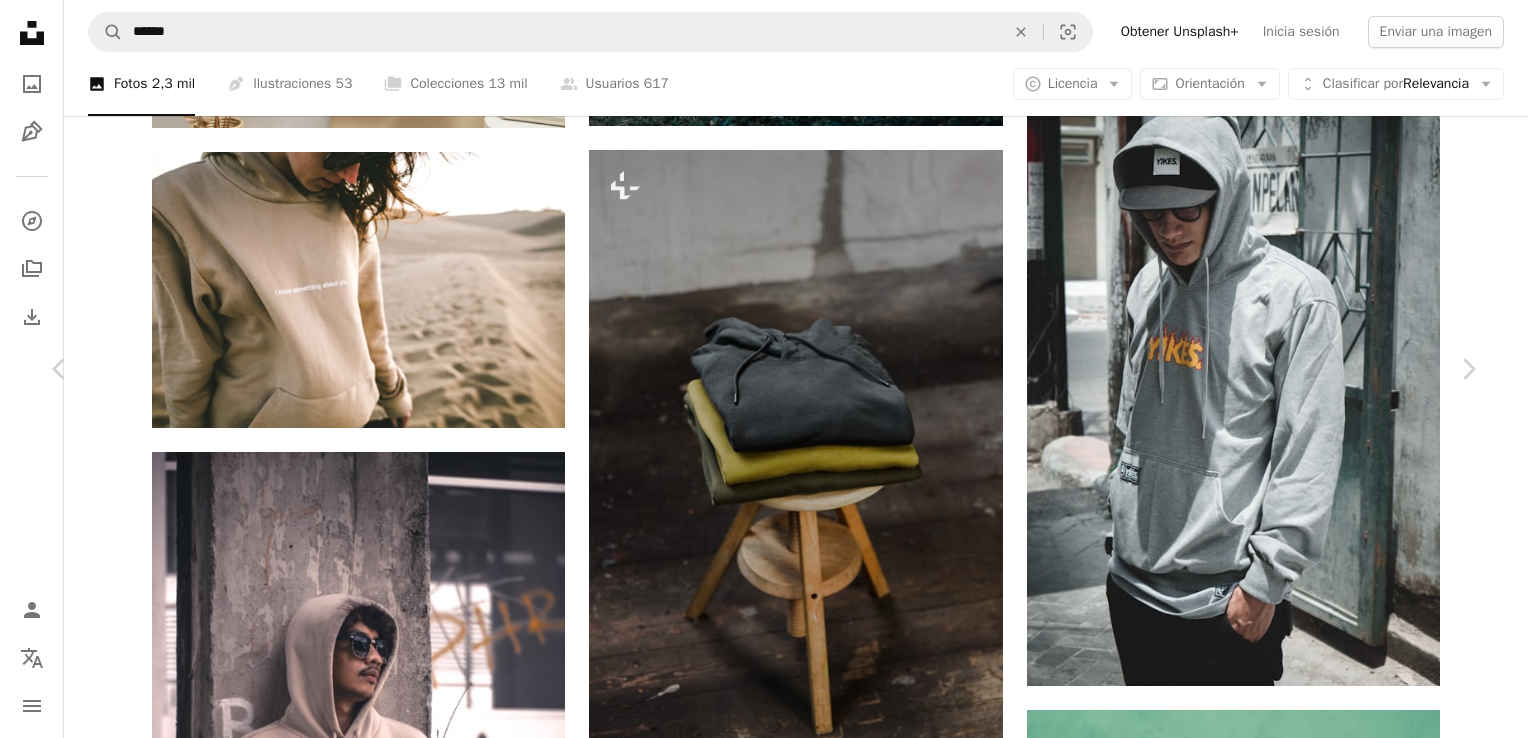 click on "An X shape" at bounding box center (20, 20) 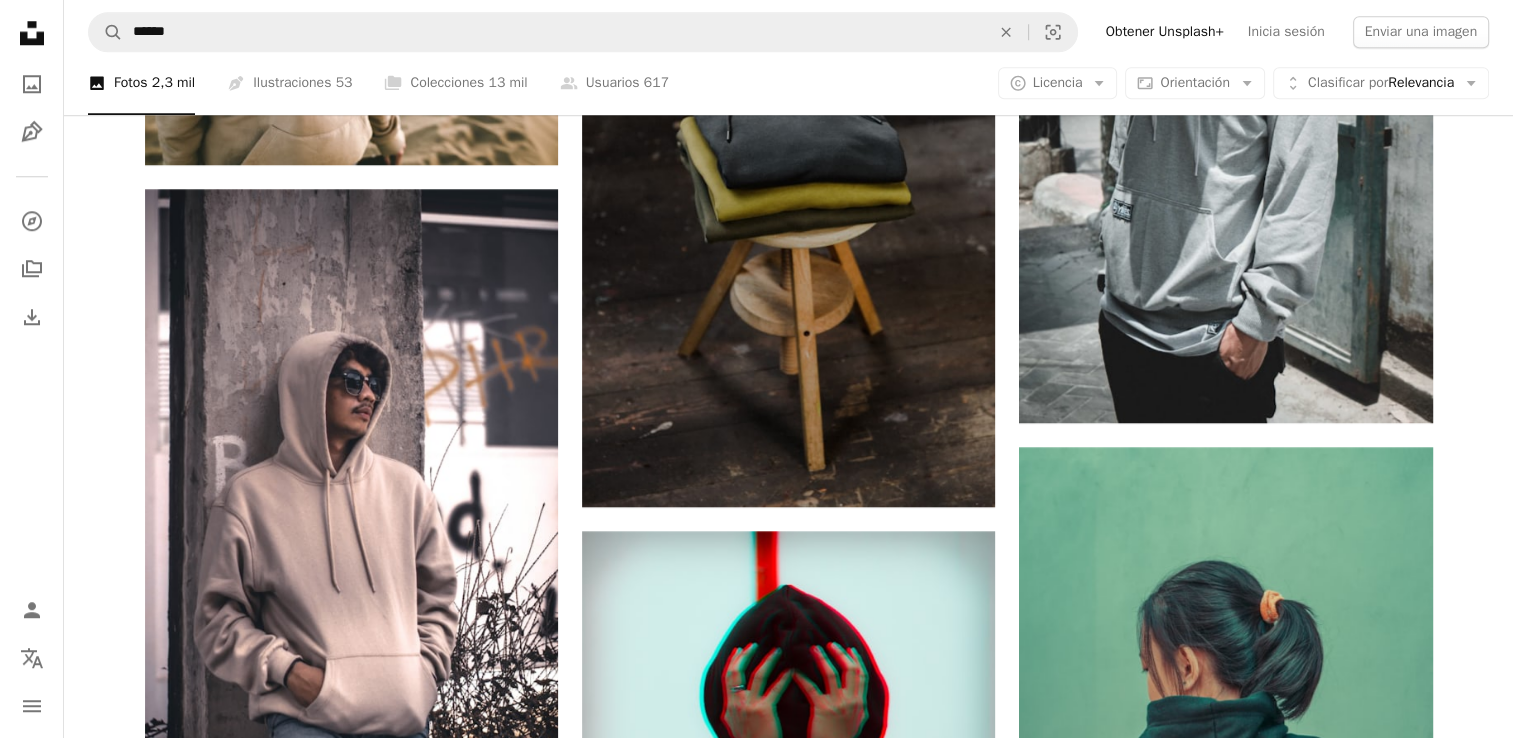 scroll, scrollTop: 2110, scrollLeft: 0, axis: vertical 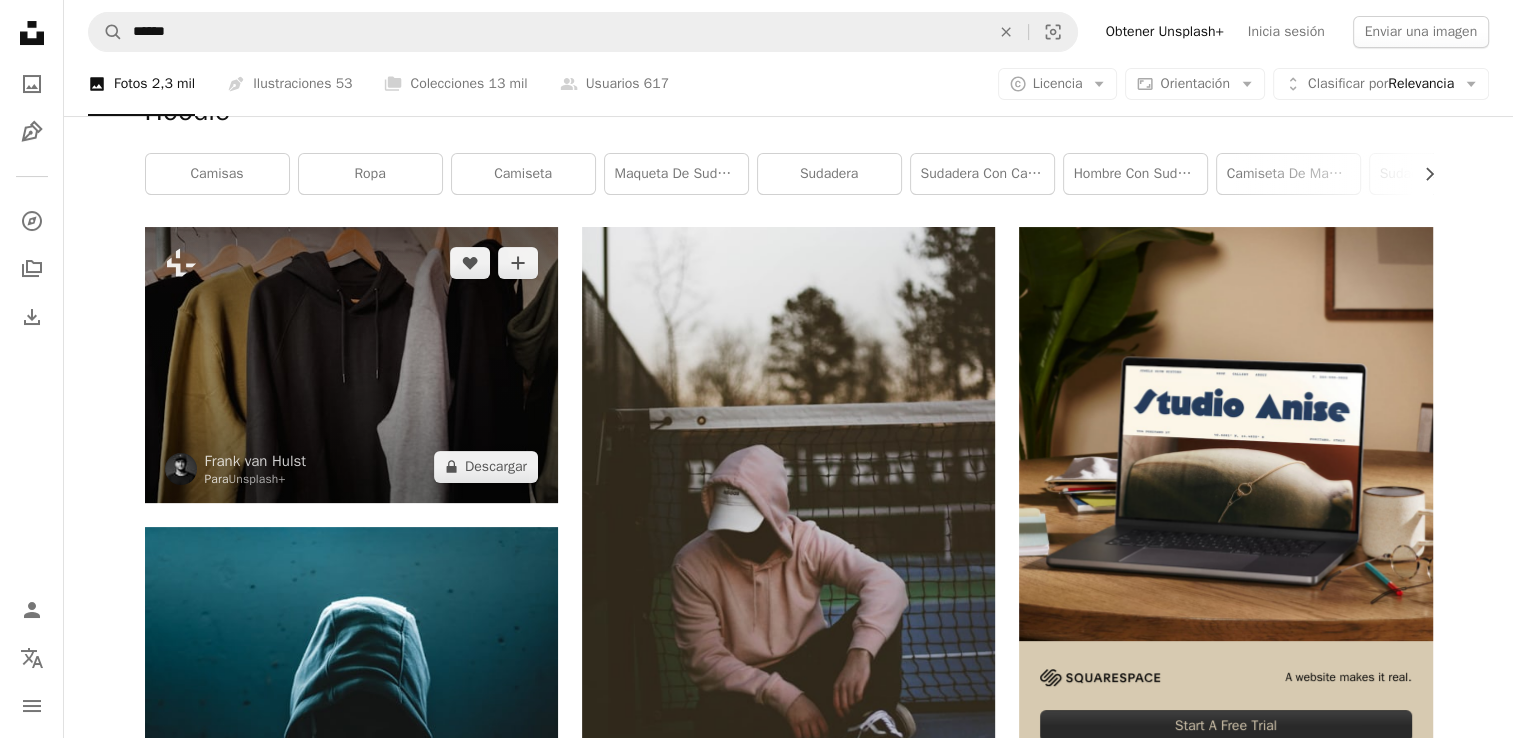 click at bounding box center (351, 364) 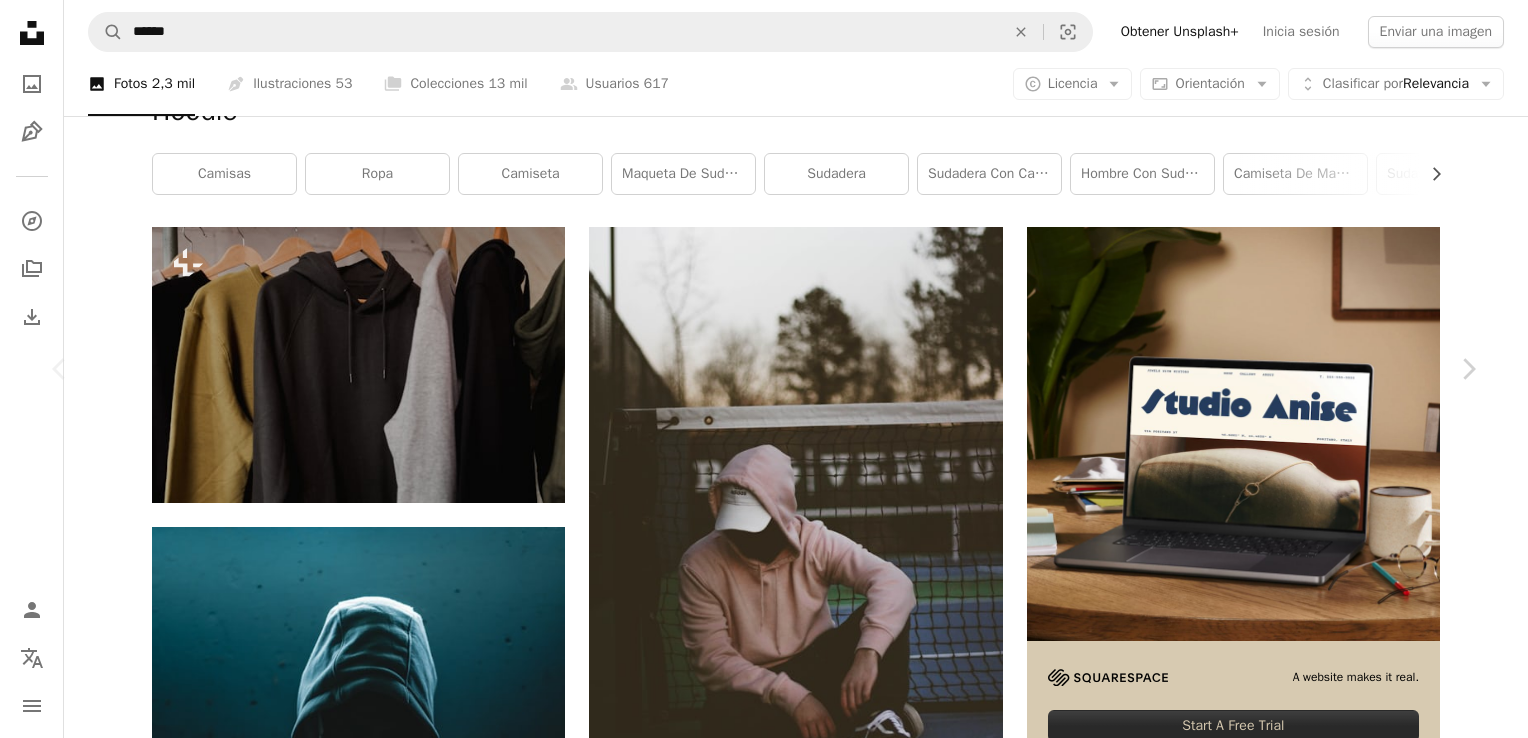 click on "An X shape" at bounding box center [20, 20] 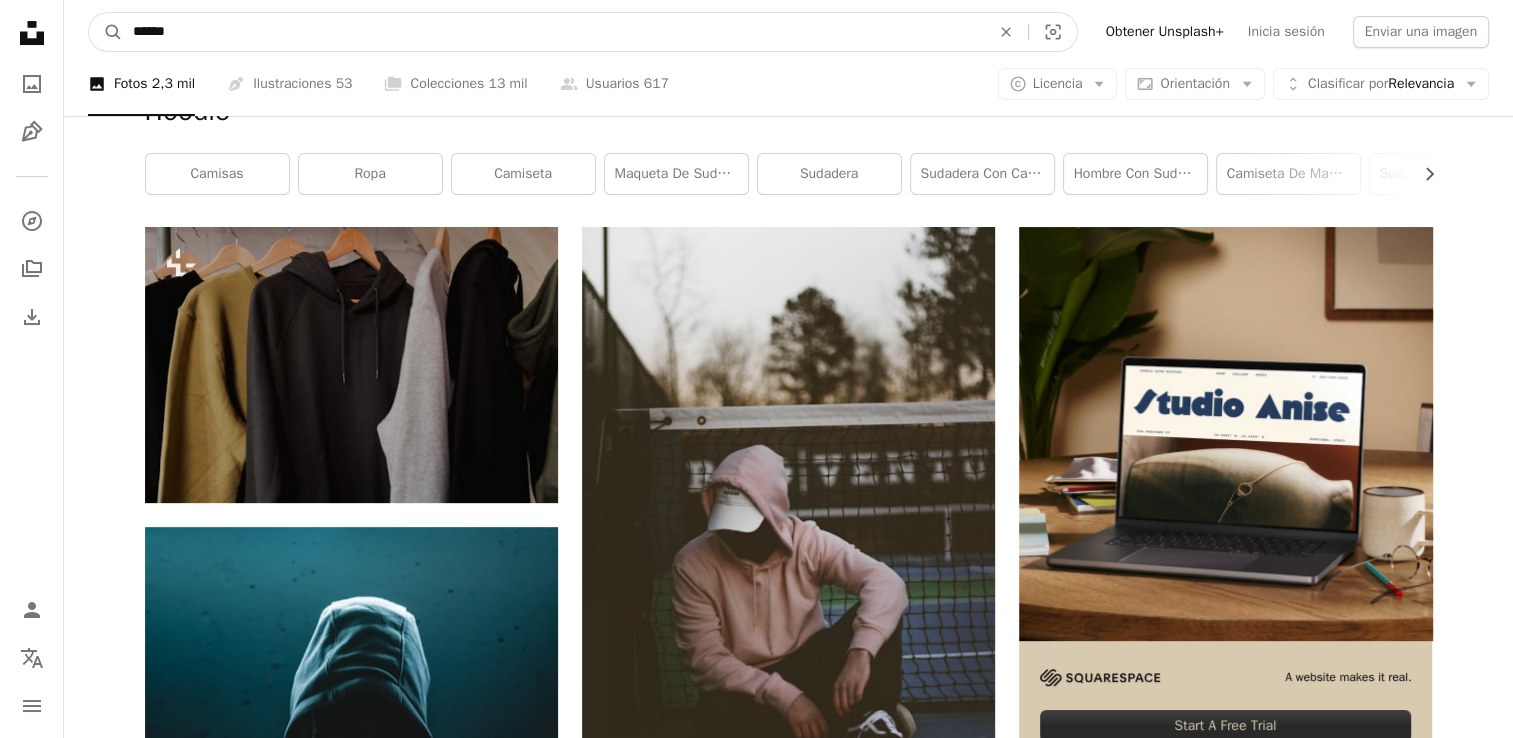 click on "******" at bounding box center (553, 32) 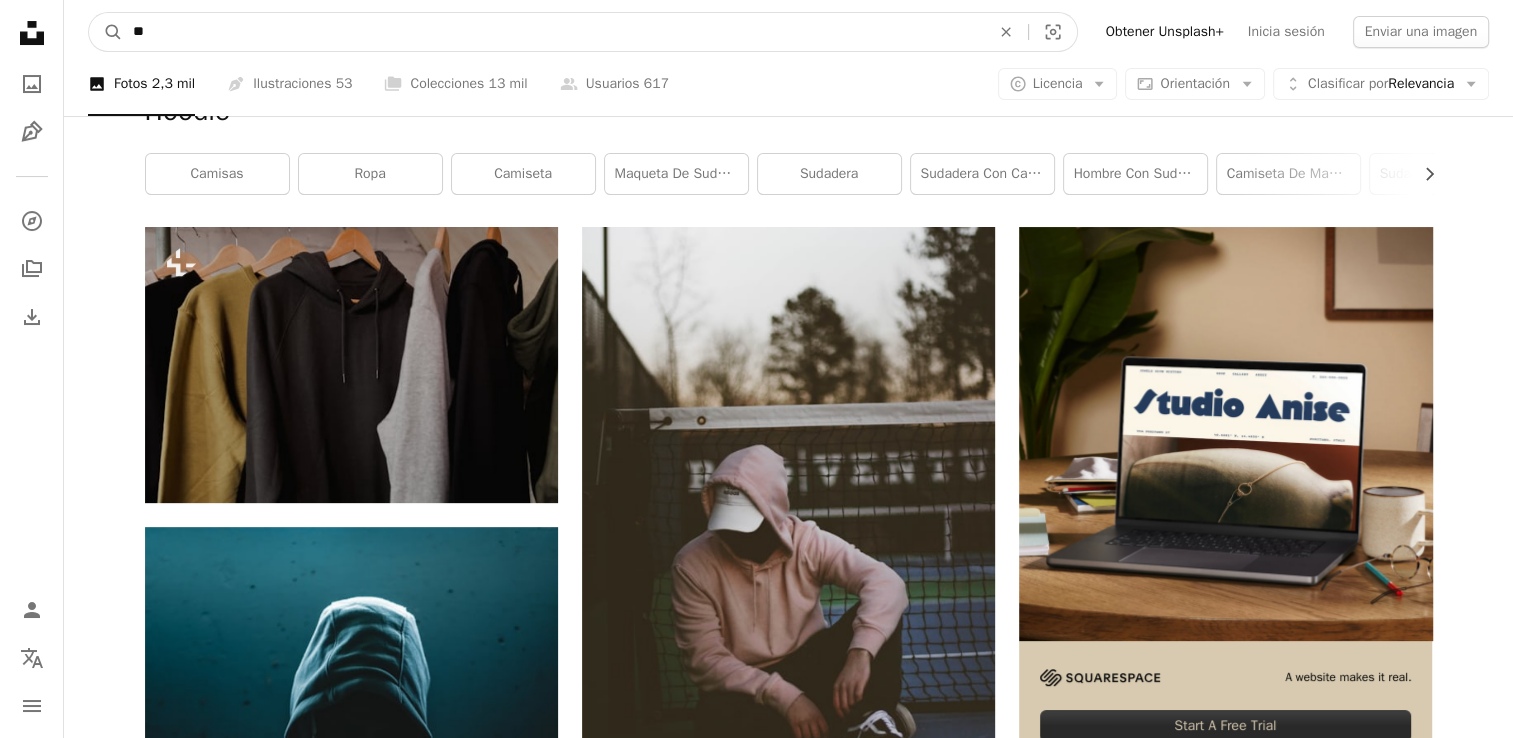 type on "*" 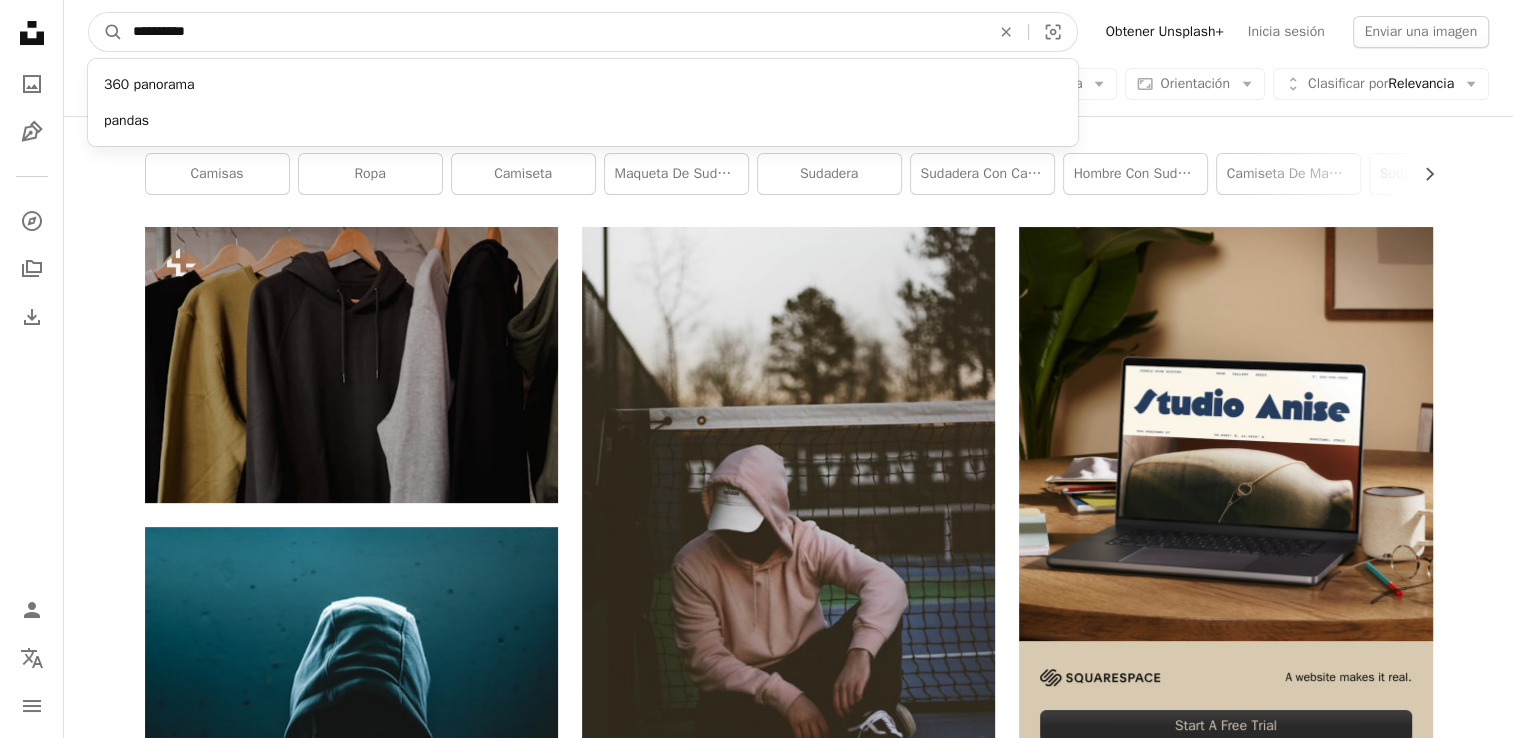 type on "**********" 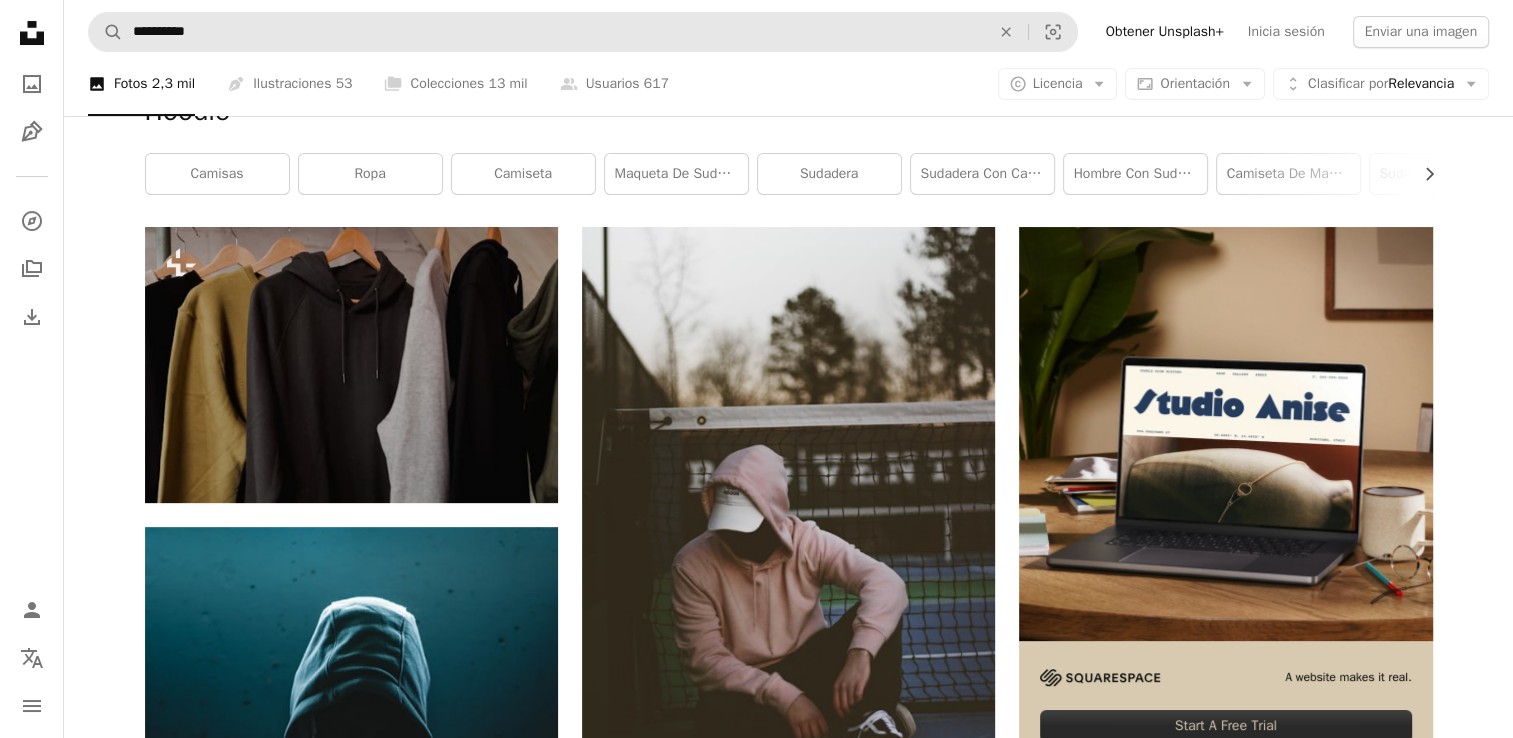 scroll, scrollTop: 0, scrollLeft: 0, axis: both 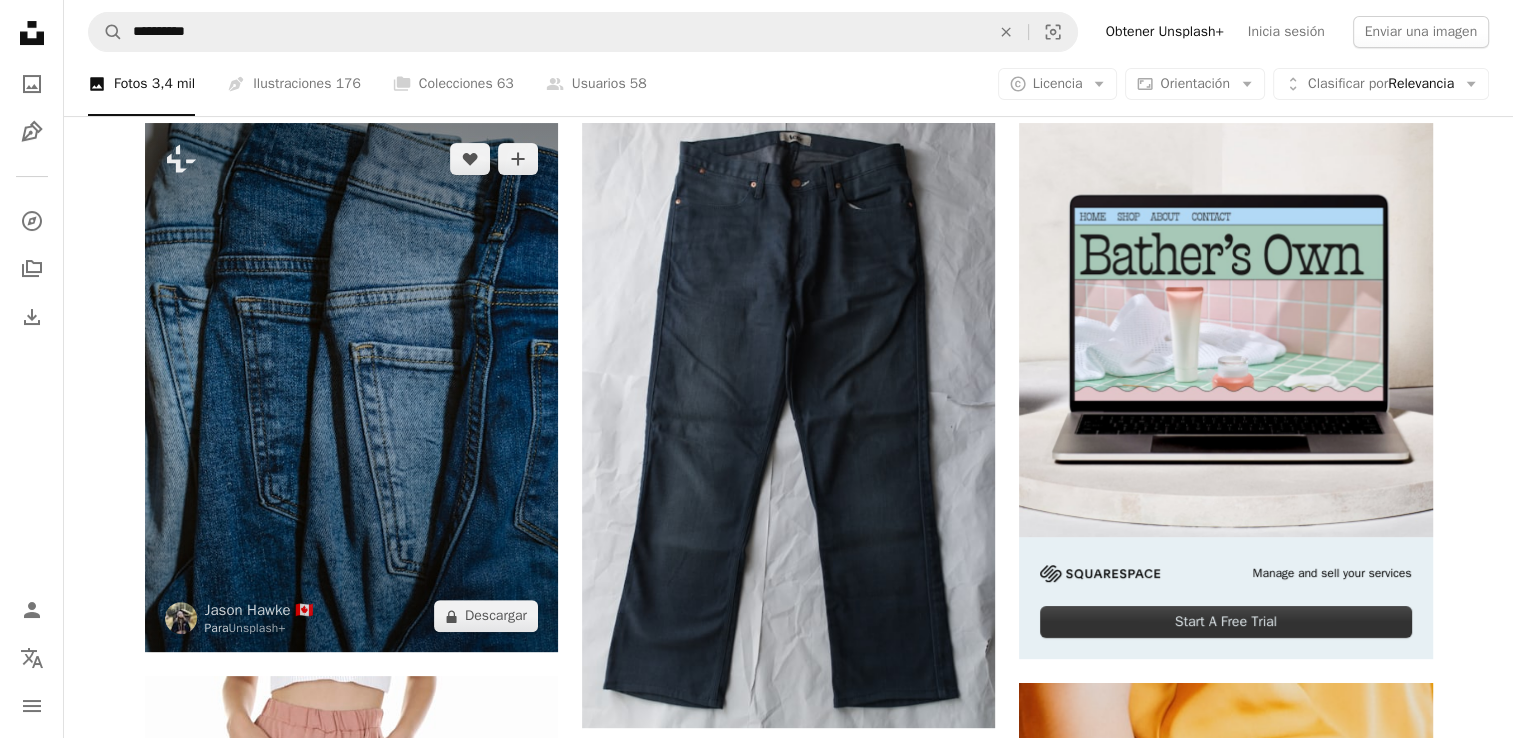 click at bounding box center (351, 387) 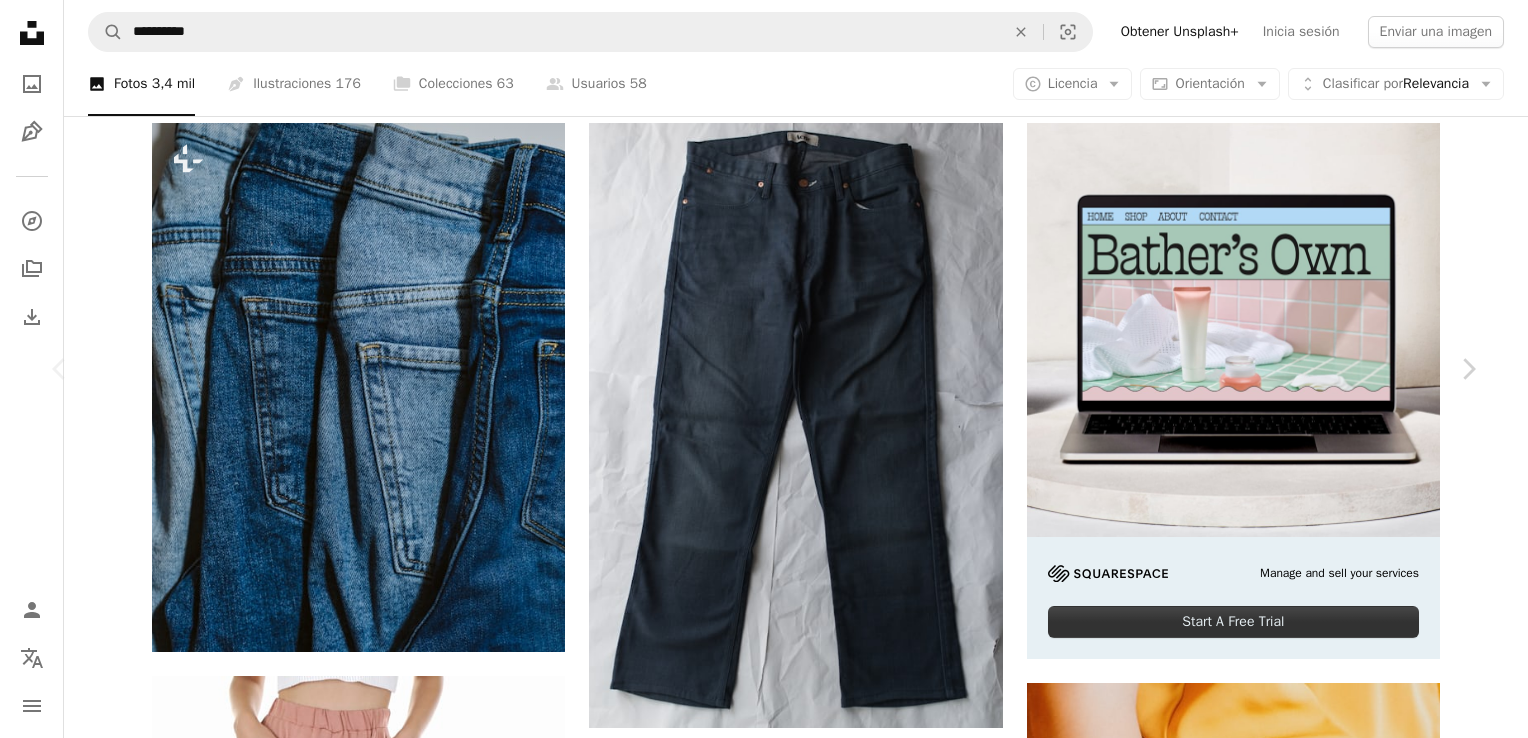 click on "An X shape" at bounding box center (20, 20) 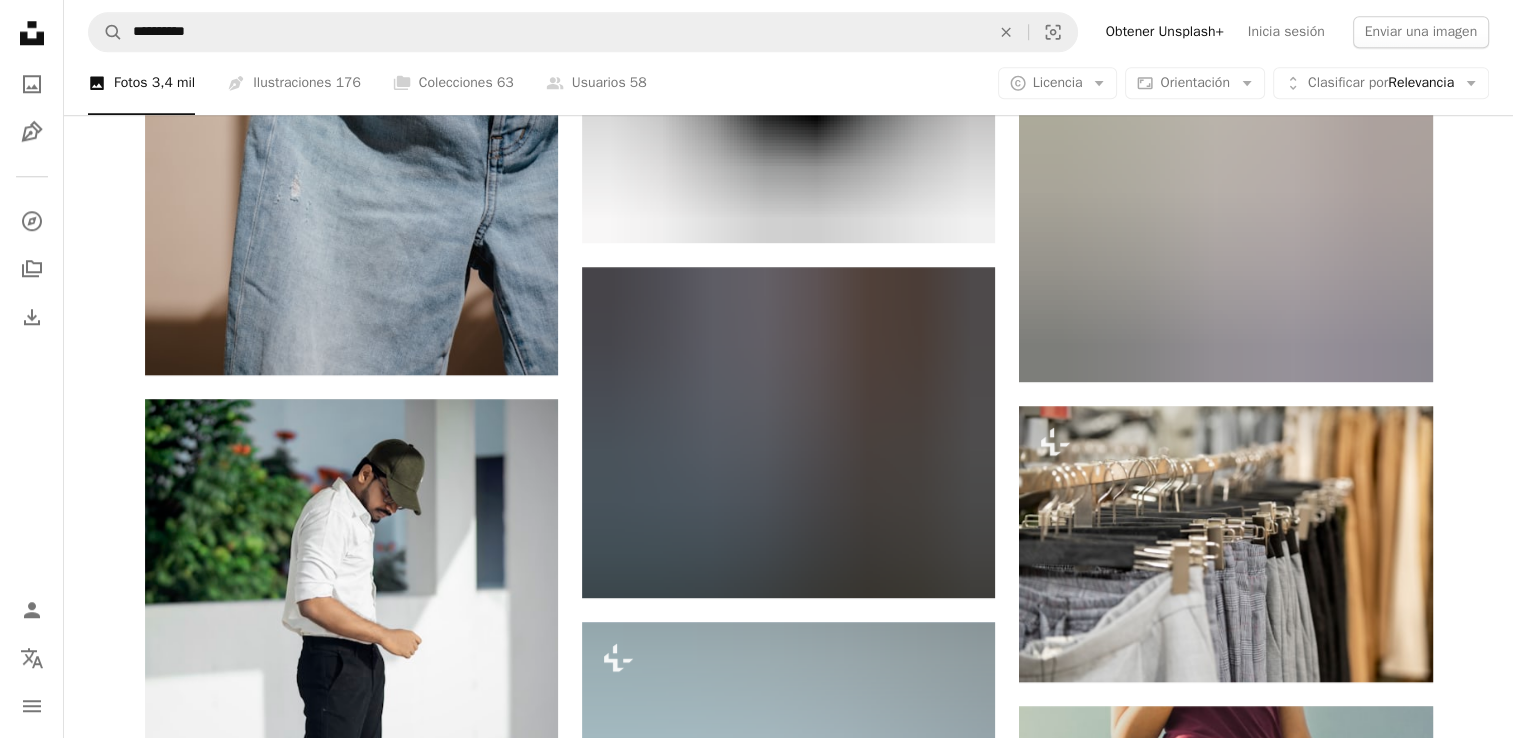 scroll, scrollTop: 1969, scrollLeft: 0, axis: vertical 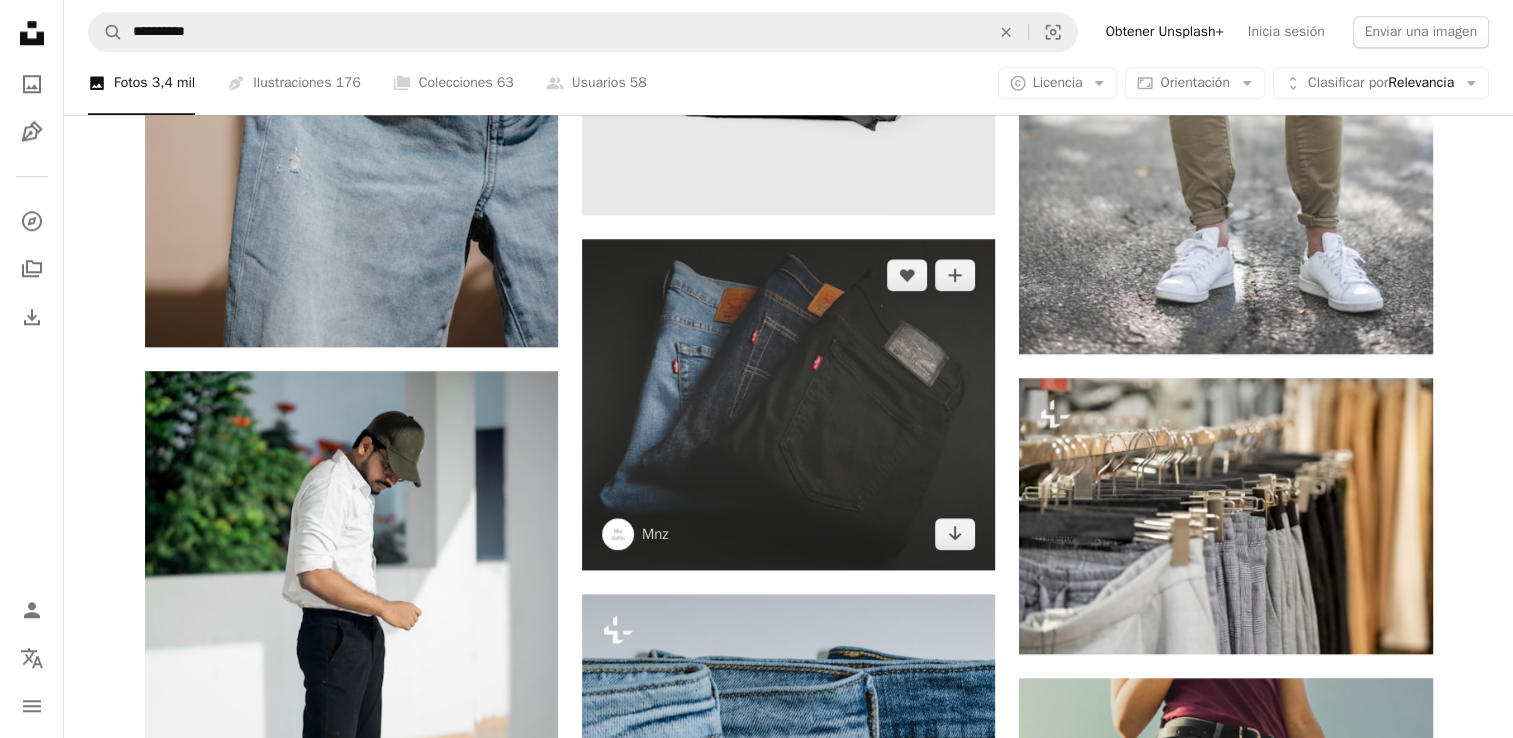 click at bounding box center [788, 404] 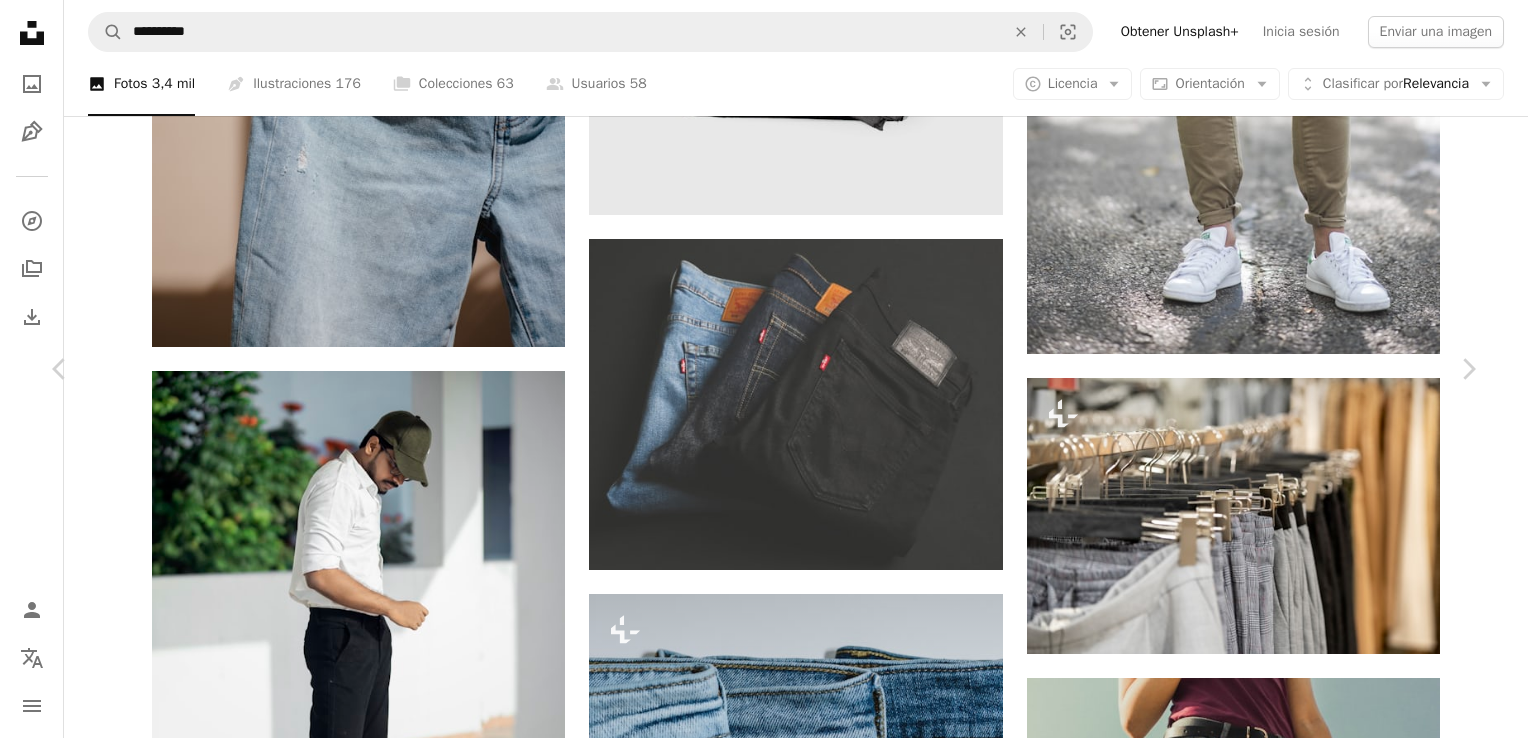 click on "An X shape" at bounding box center (20, 20) 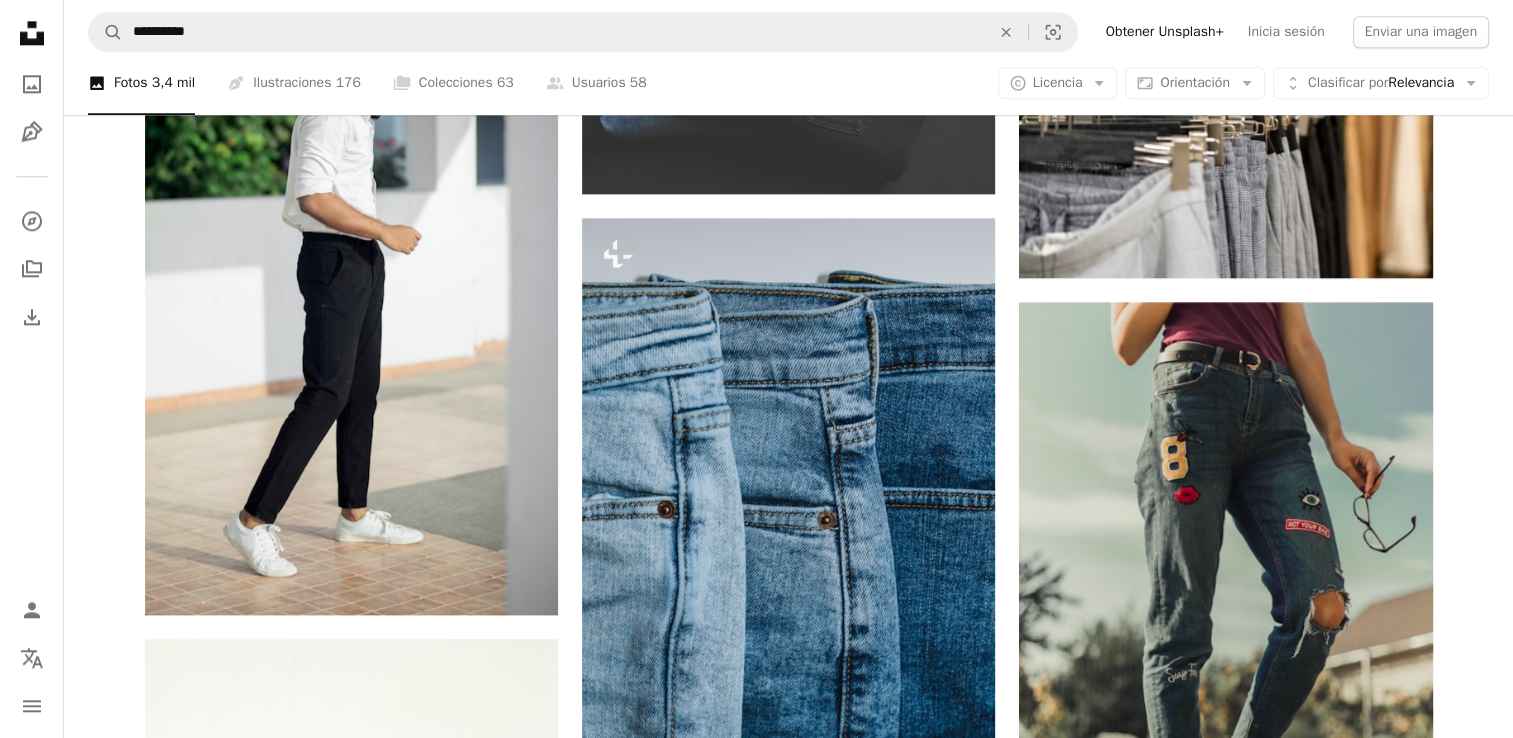 scroll, scrollTop: 2408, scrollLeft: 0, axis: vertical 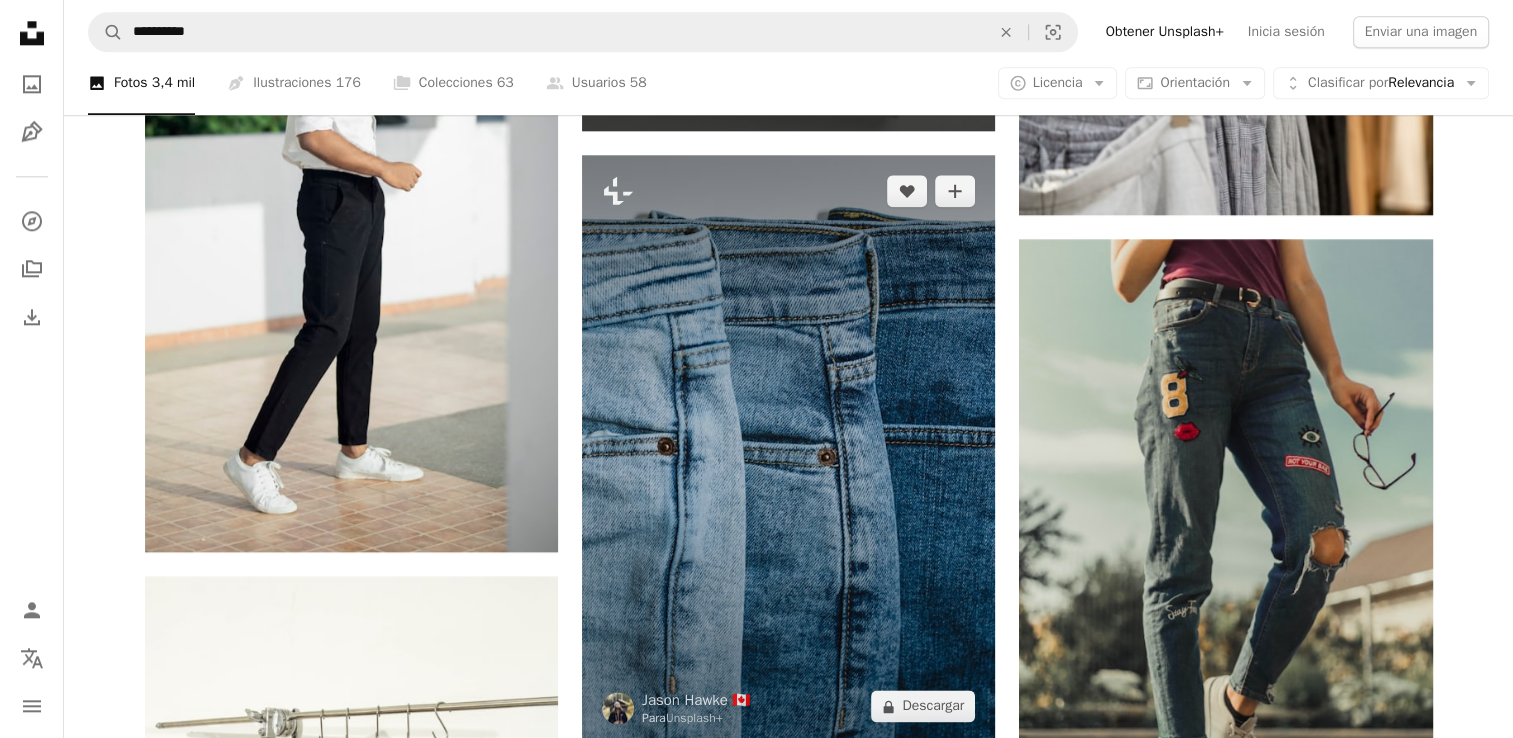 click at bounding box center [788, 449] 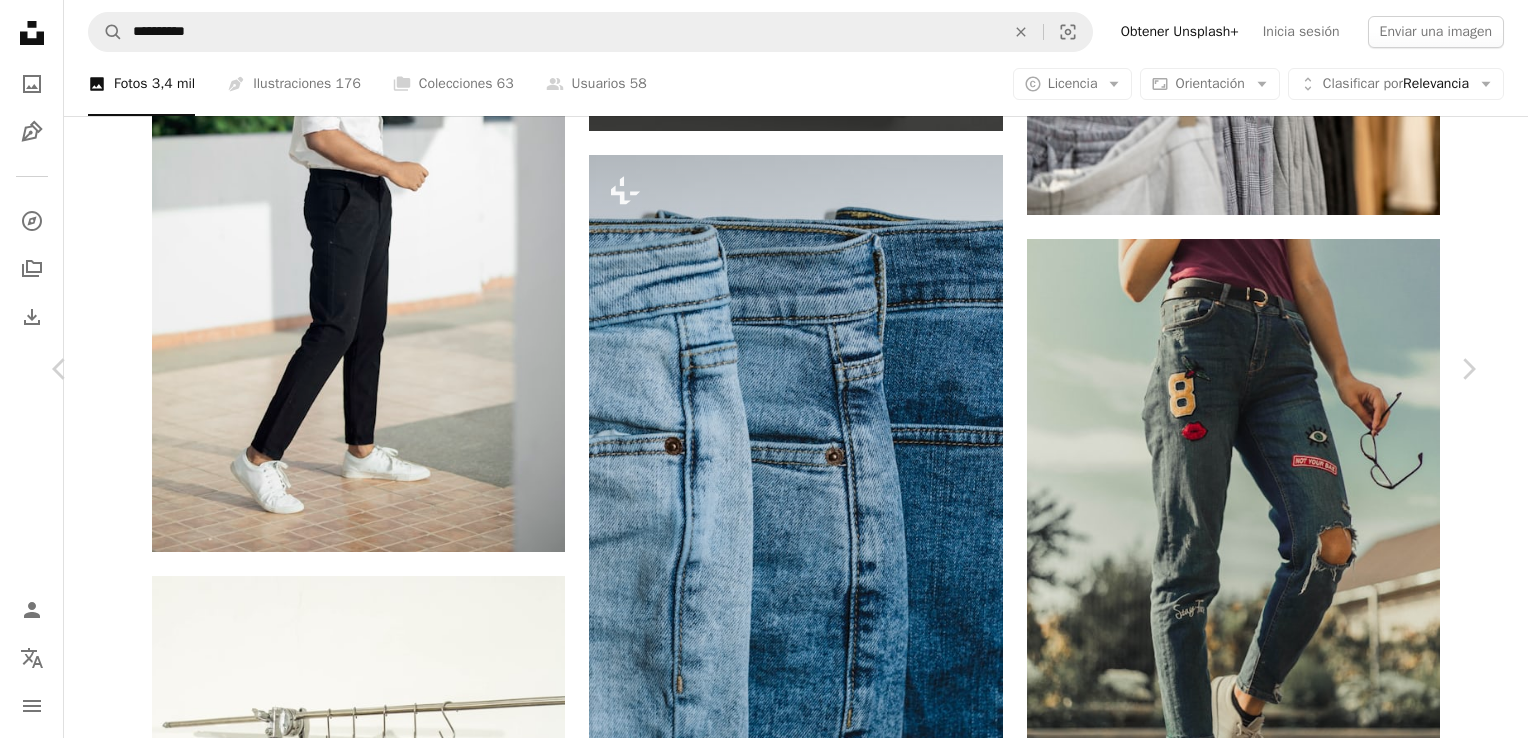 click on "An X shape" at bounding box center [20, 20] 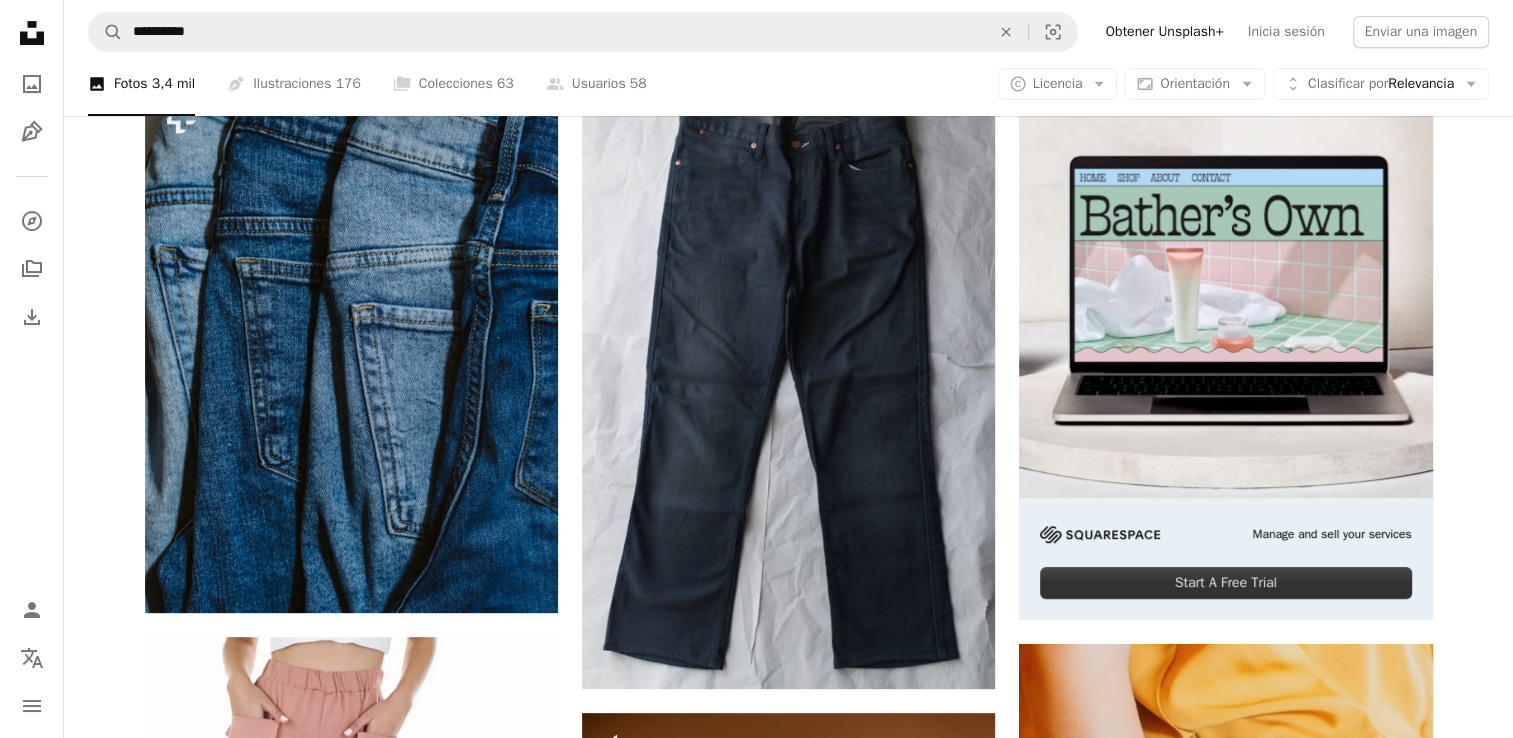 scroll, scrollTop: 0, scrollLeft: 0, axis: both 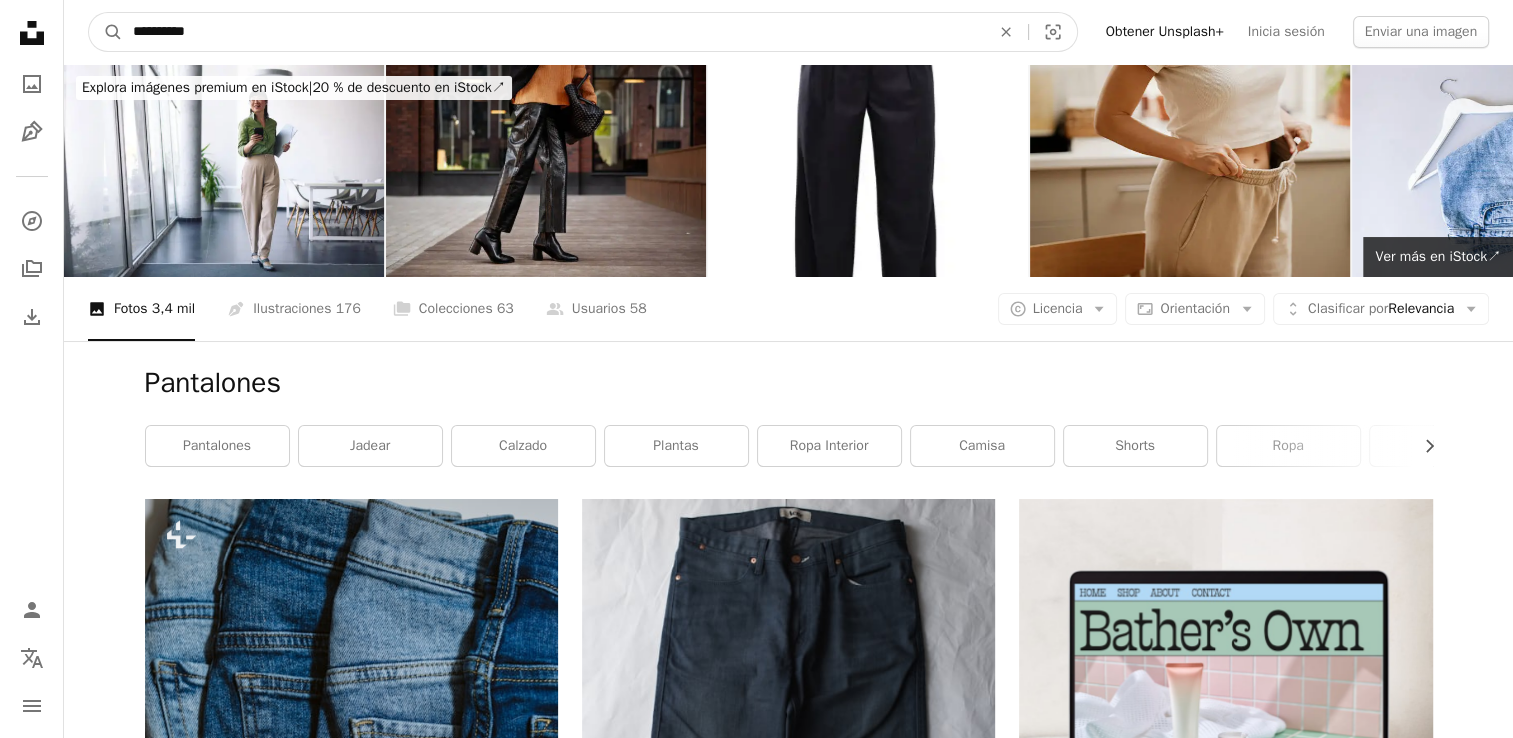 click on "**********" at bounding box center [553, 32] 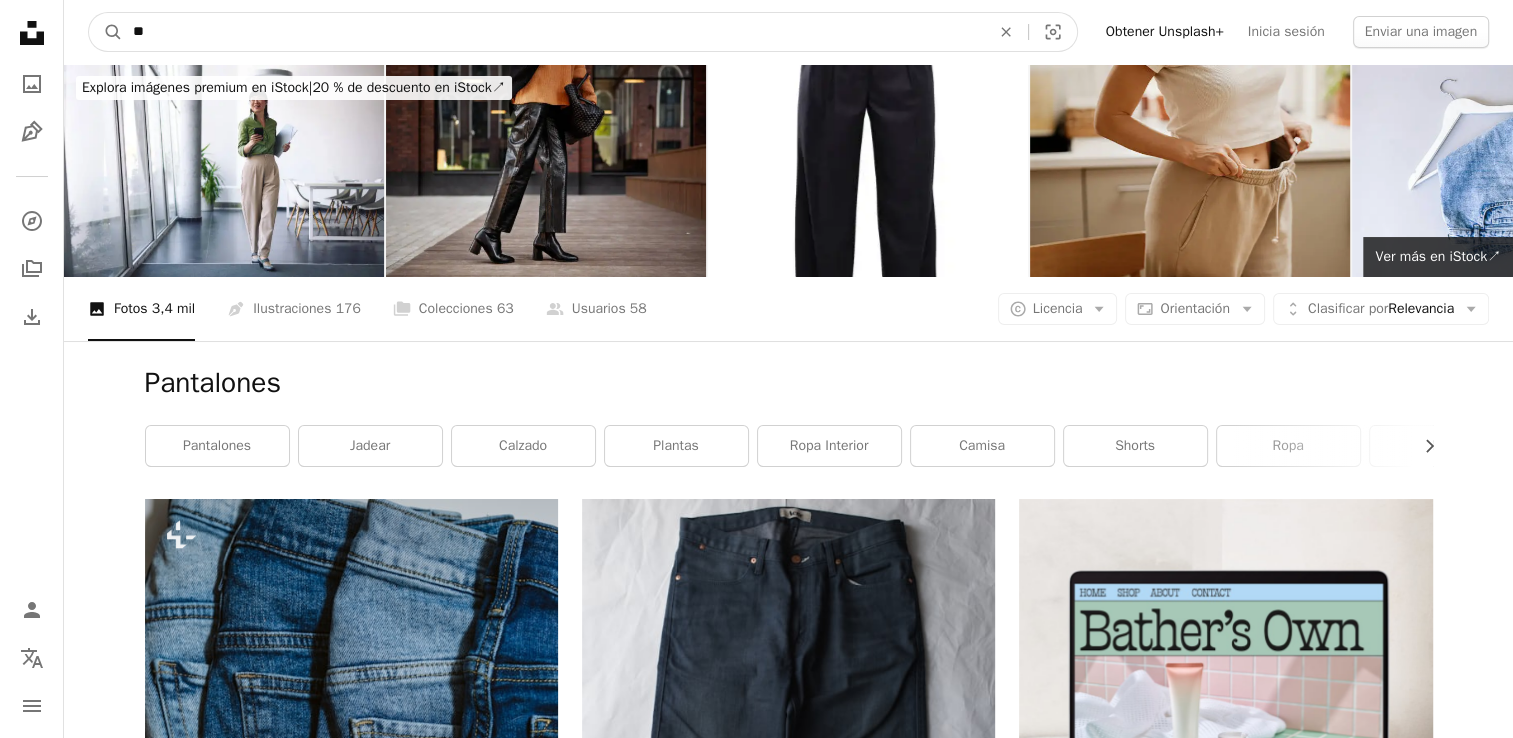 type on "*" 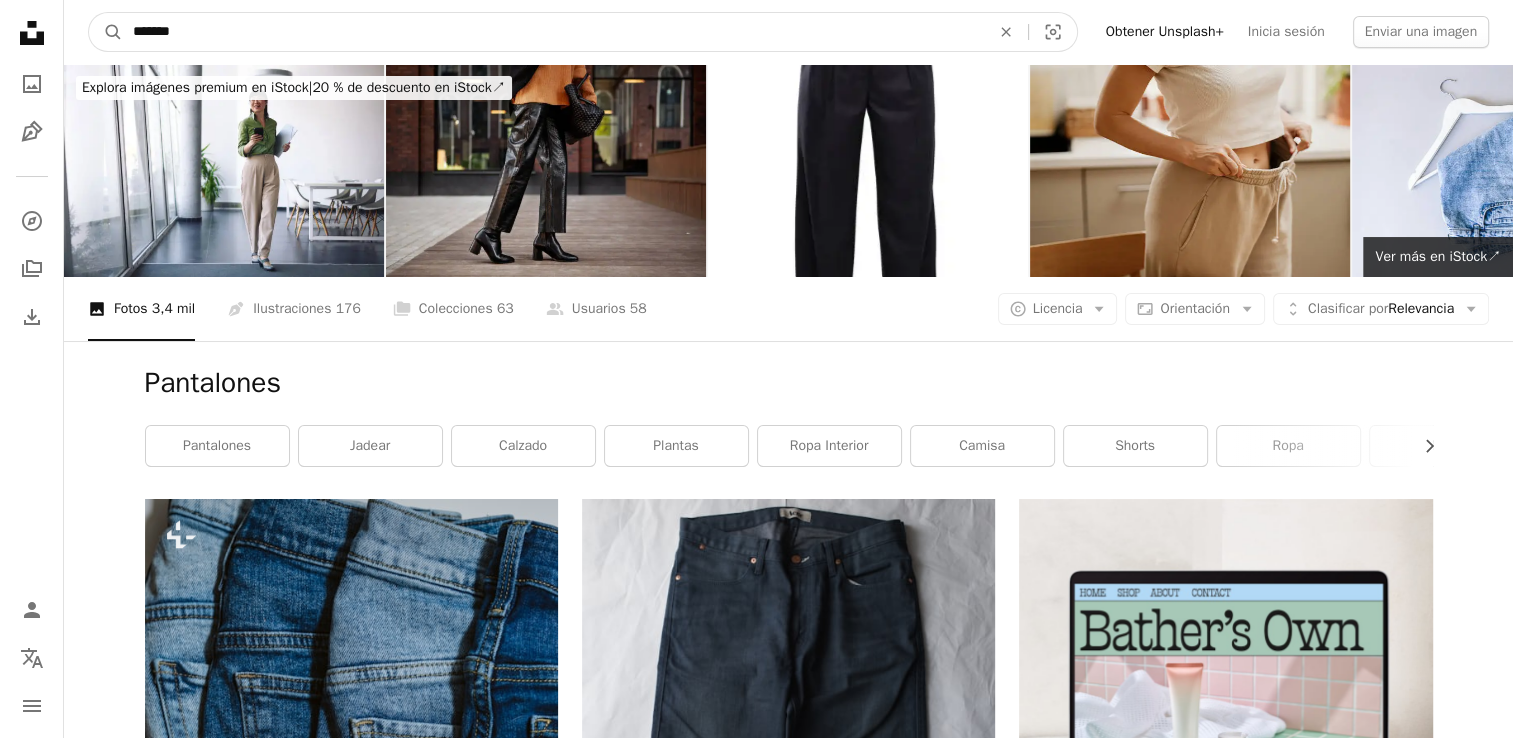 type on "*******" 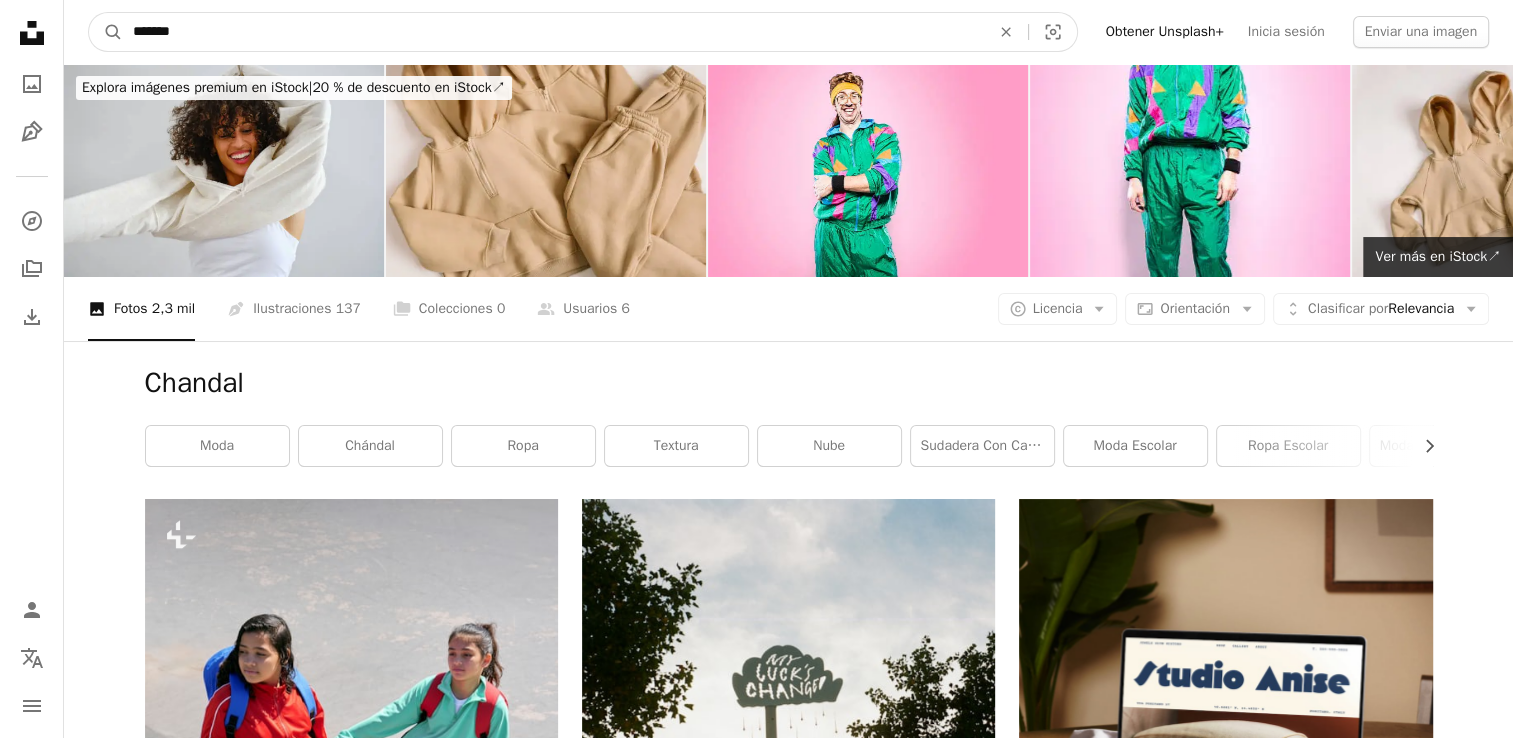 click on "*******" at bounding box center [553, 32] 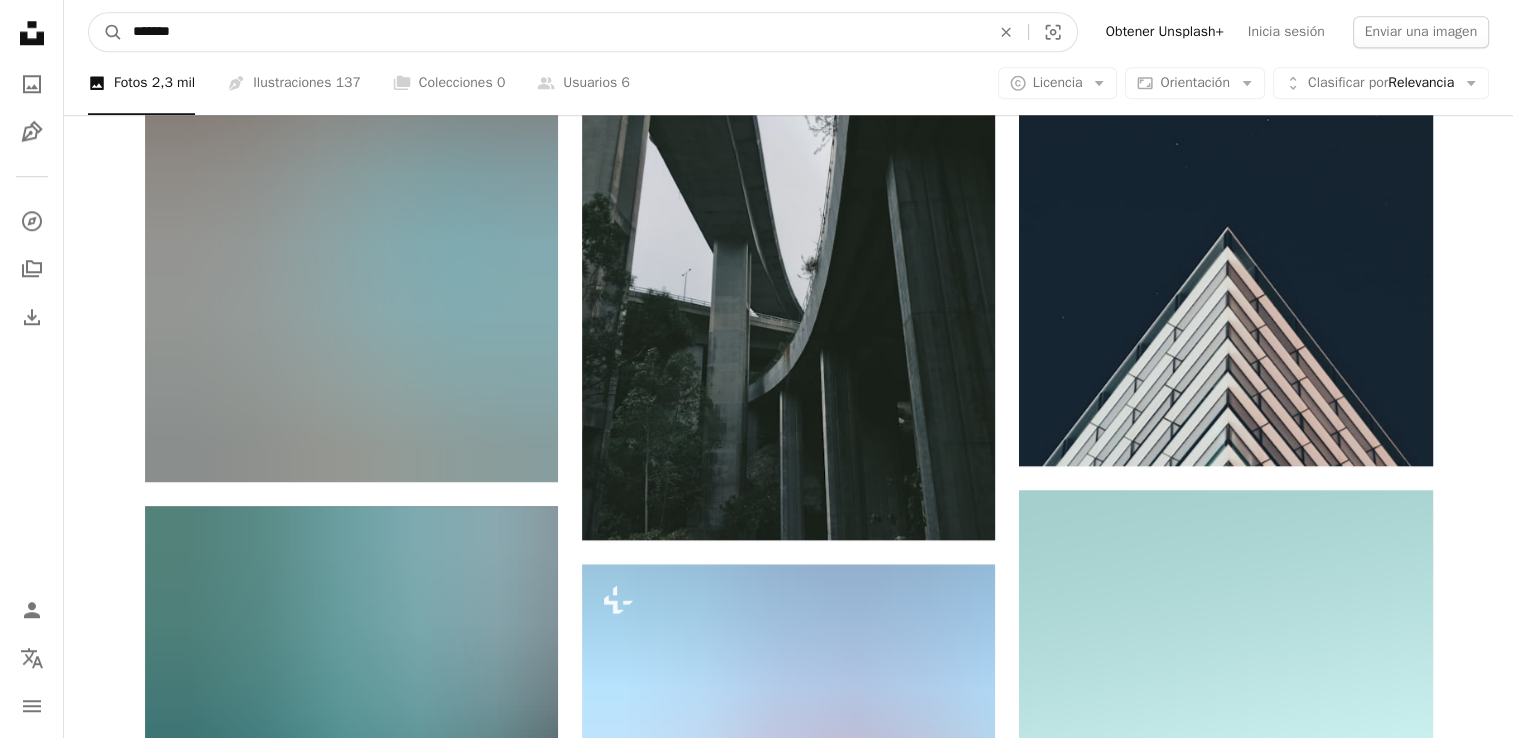 scroll, scrollTop: 0, scrollLeft: 0, axis: both 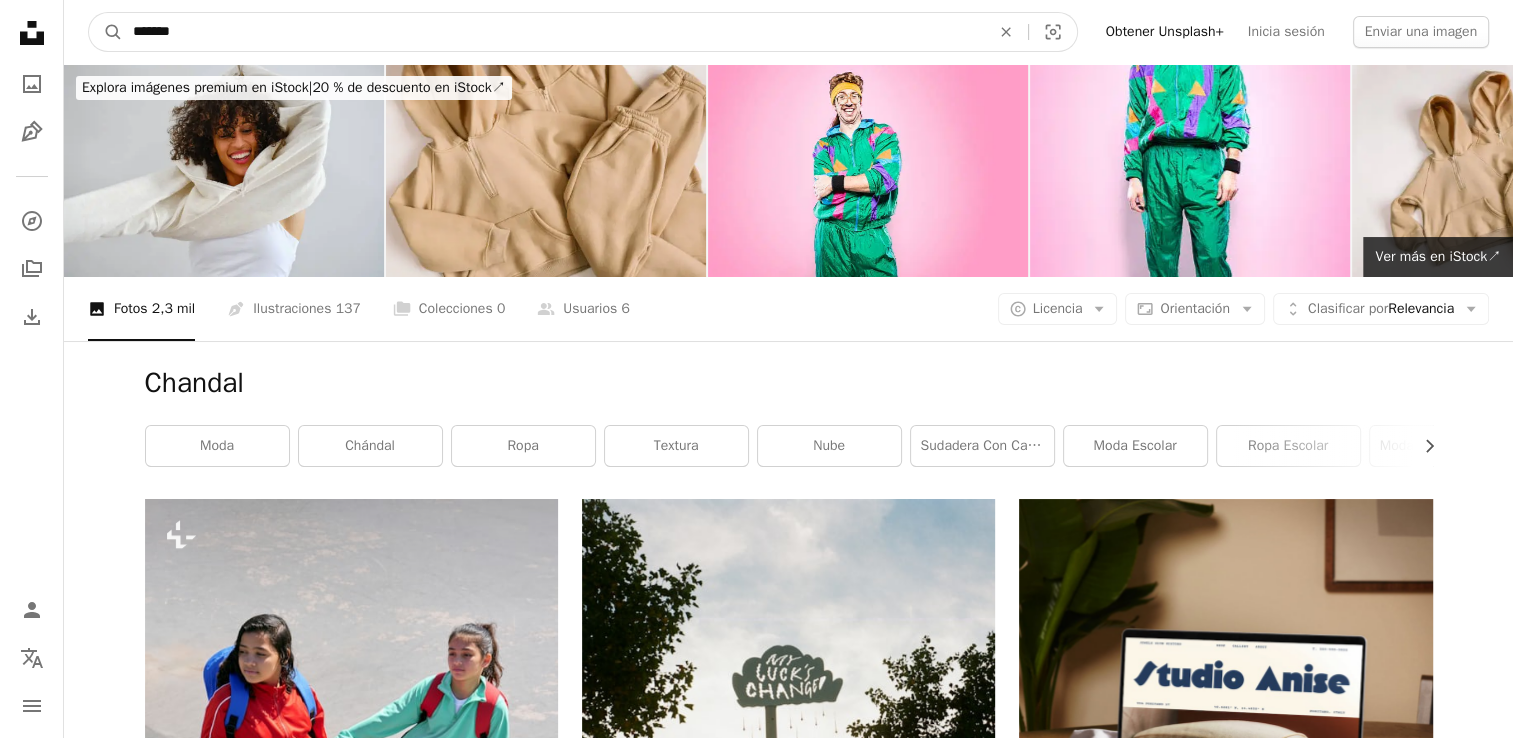 click on "*******" at bounding box center (553, 32) 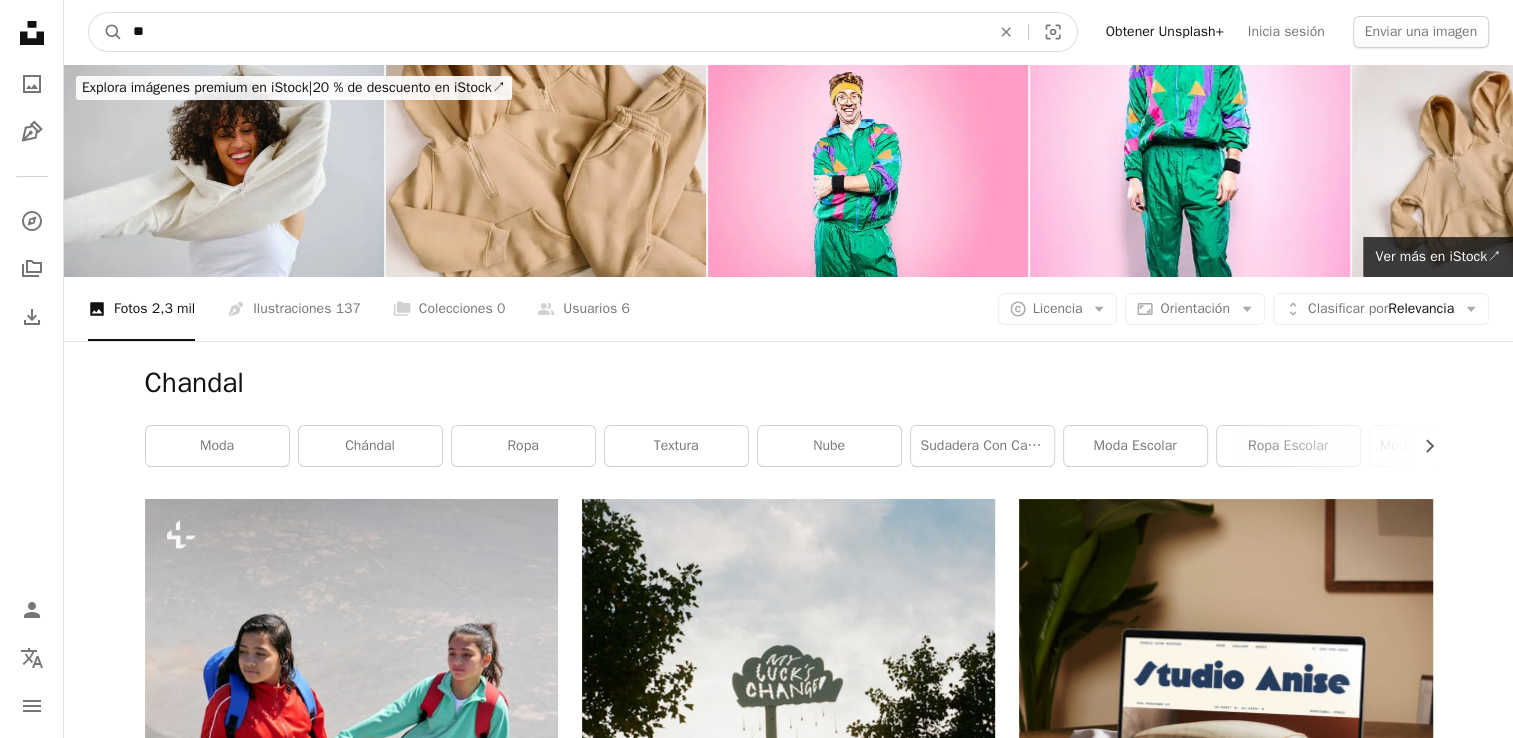 type on "*" 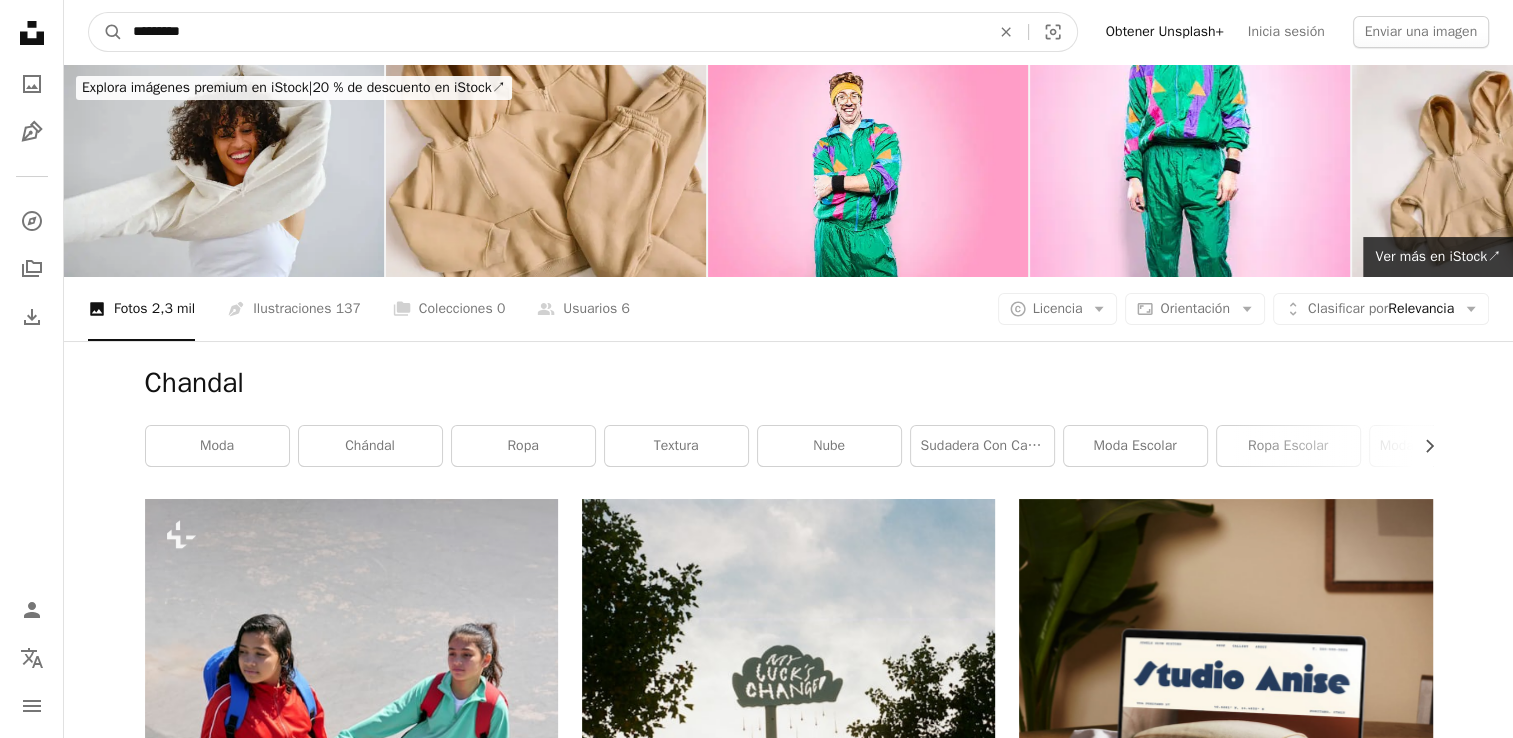 type on "*********" 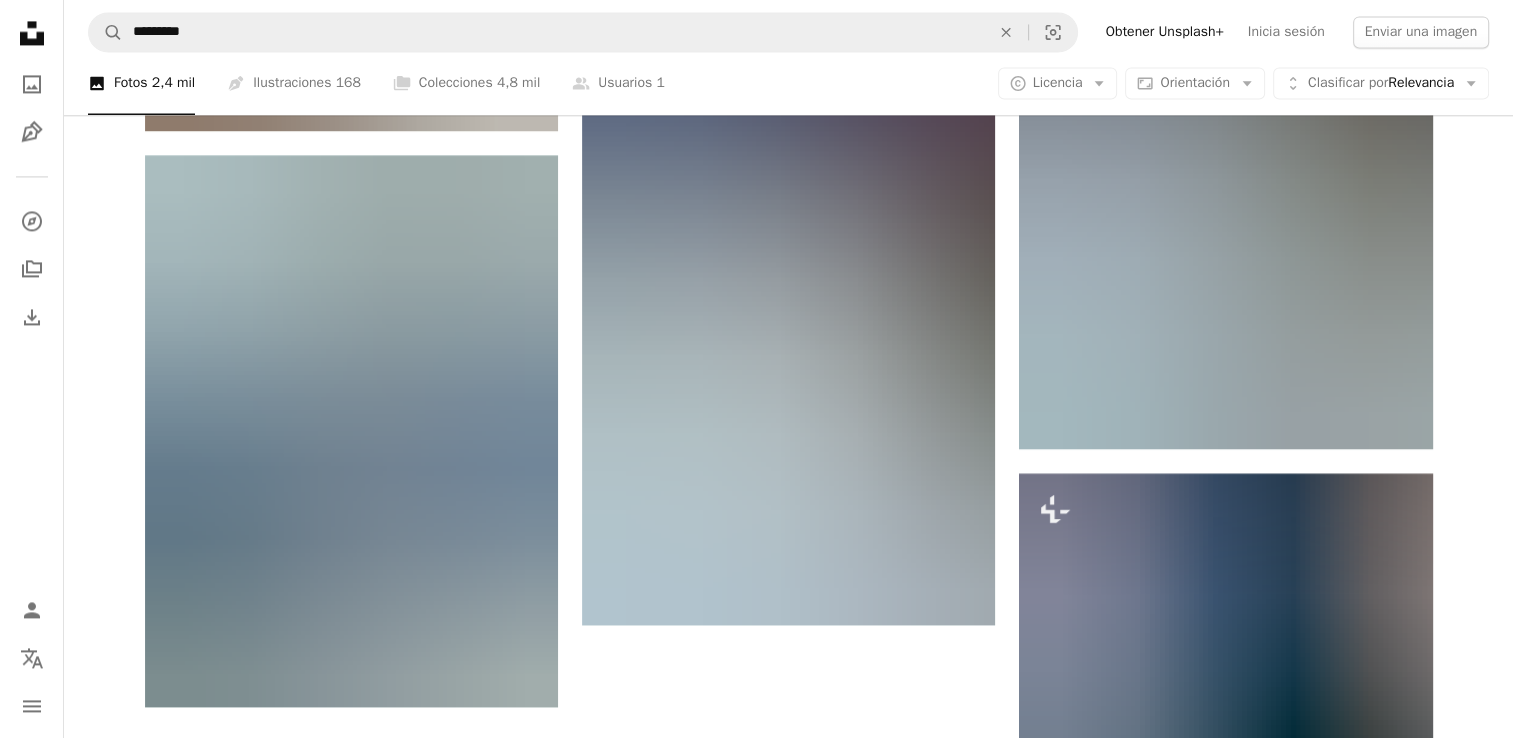 scroll, scrollTop: 3144, scrollLeft: 0, axis: vertical 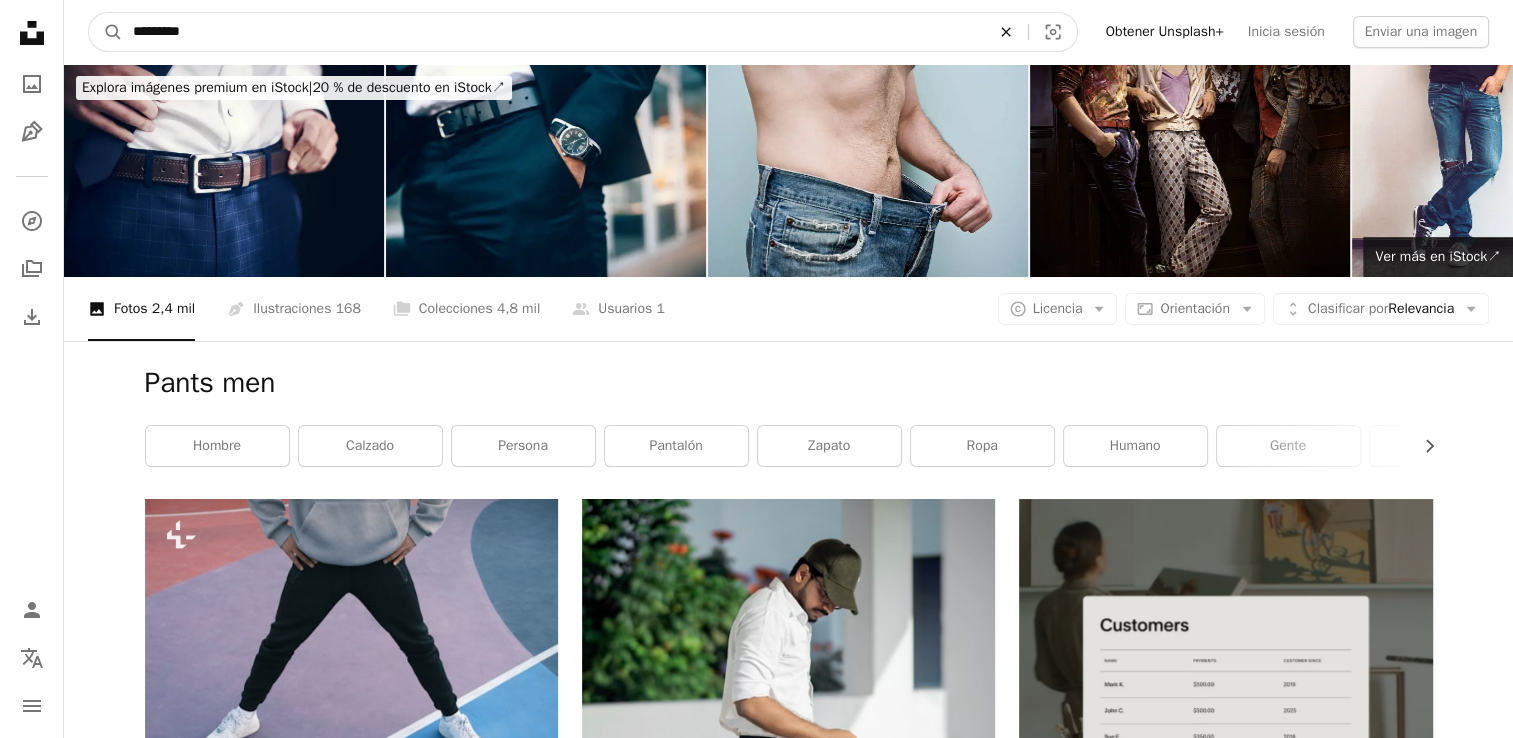 click on "An X shape" 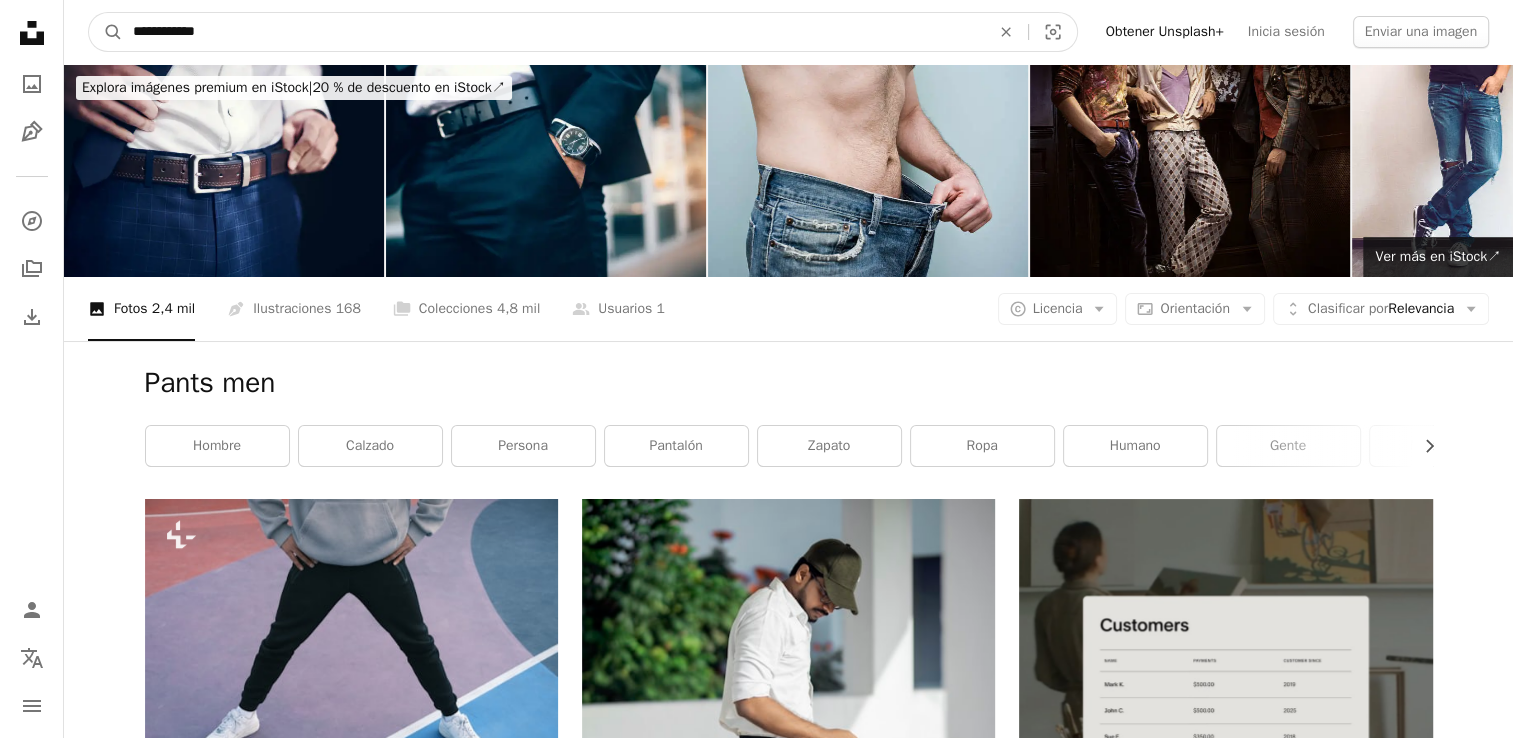type on "**********" 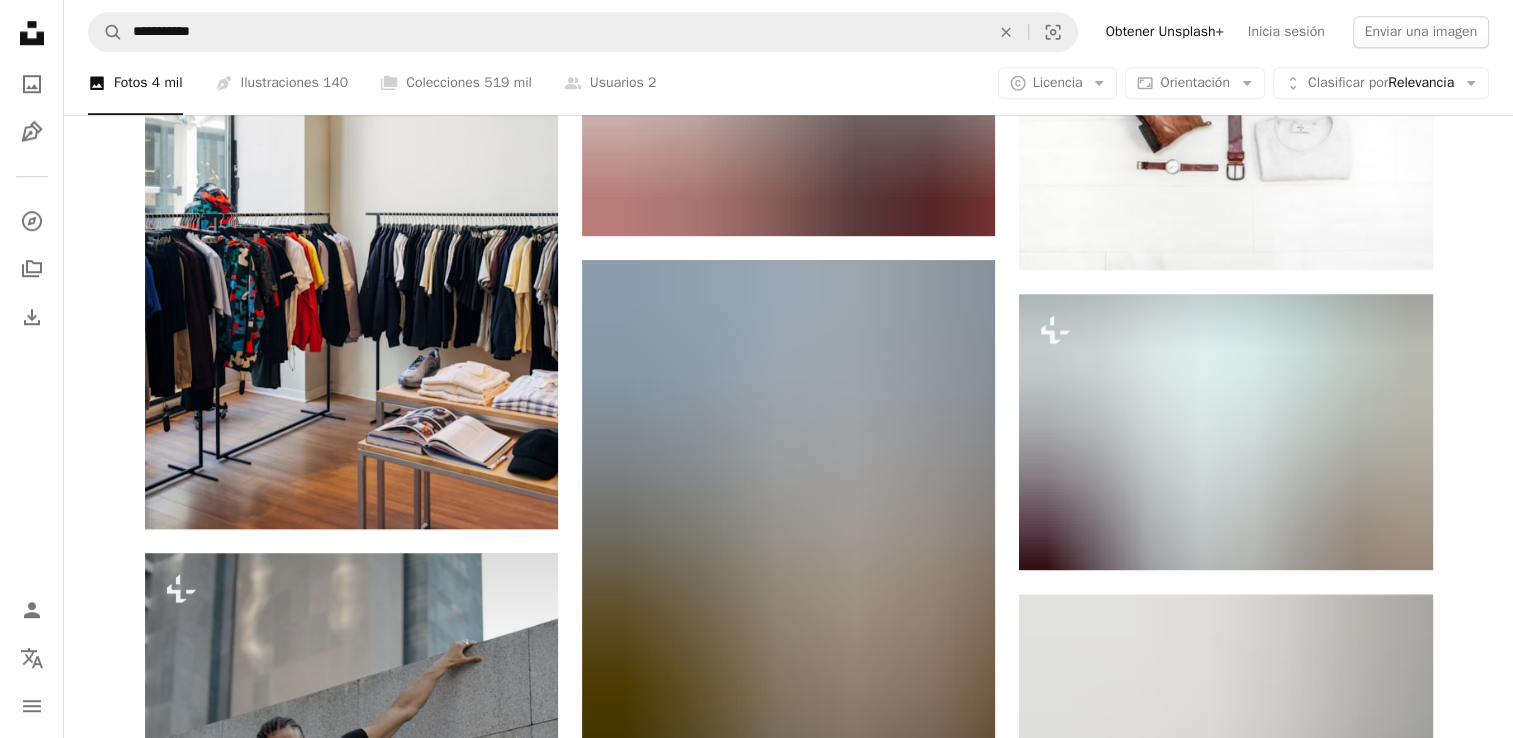 scroll, scrollTop: 1657, scrollLeft: 0, axis: vertical 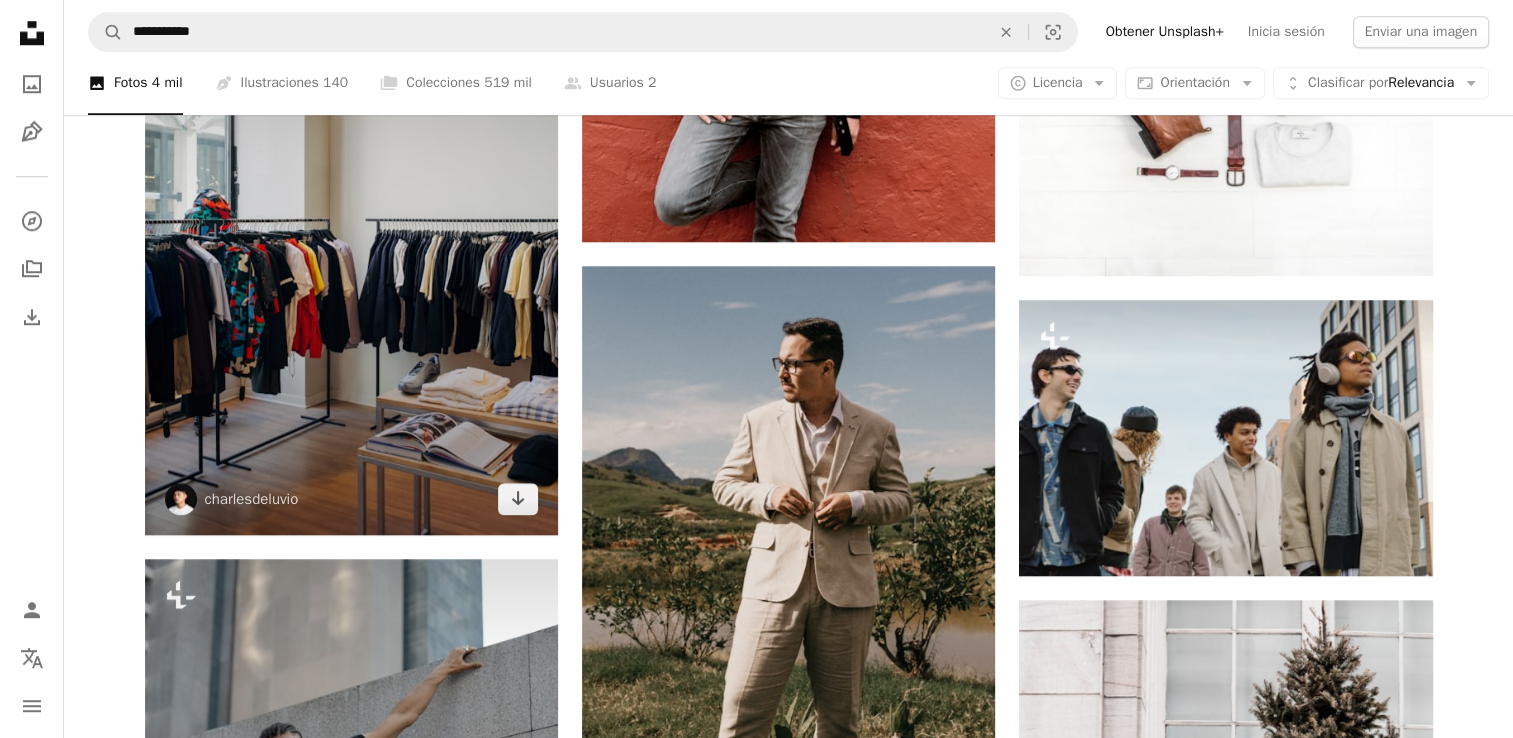 click at bounding box center (351, 225) 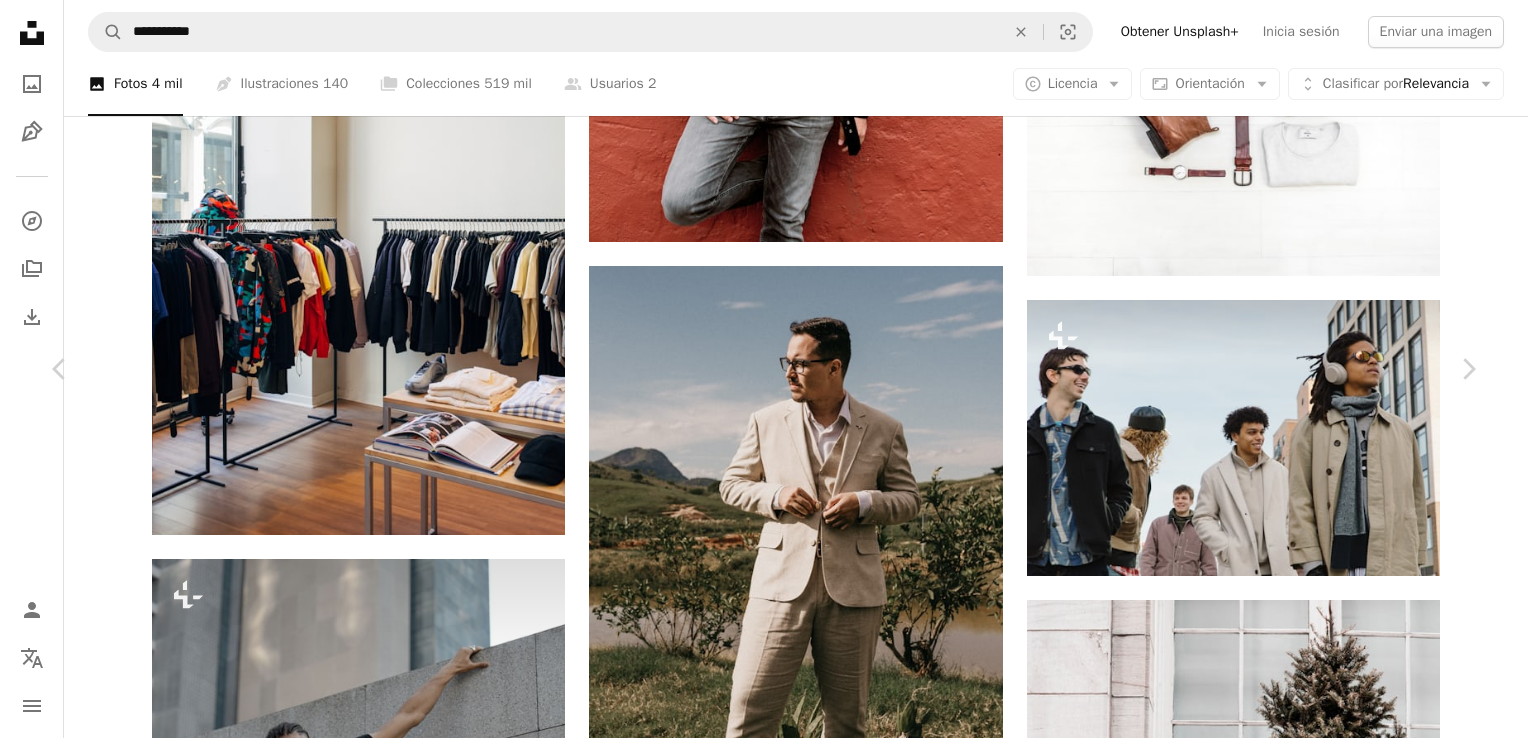 click on "Descargar gratis" at bounding box center [1272, 3449] 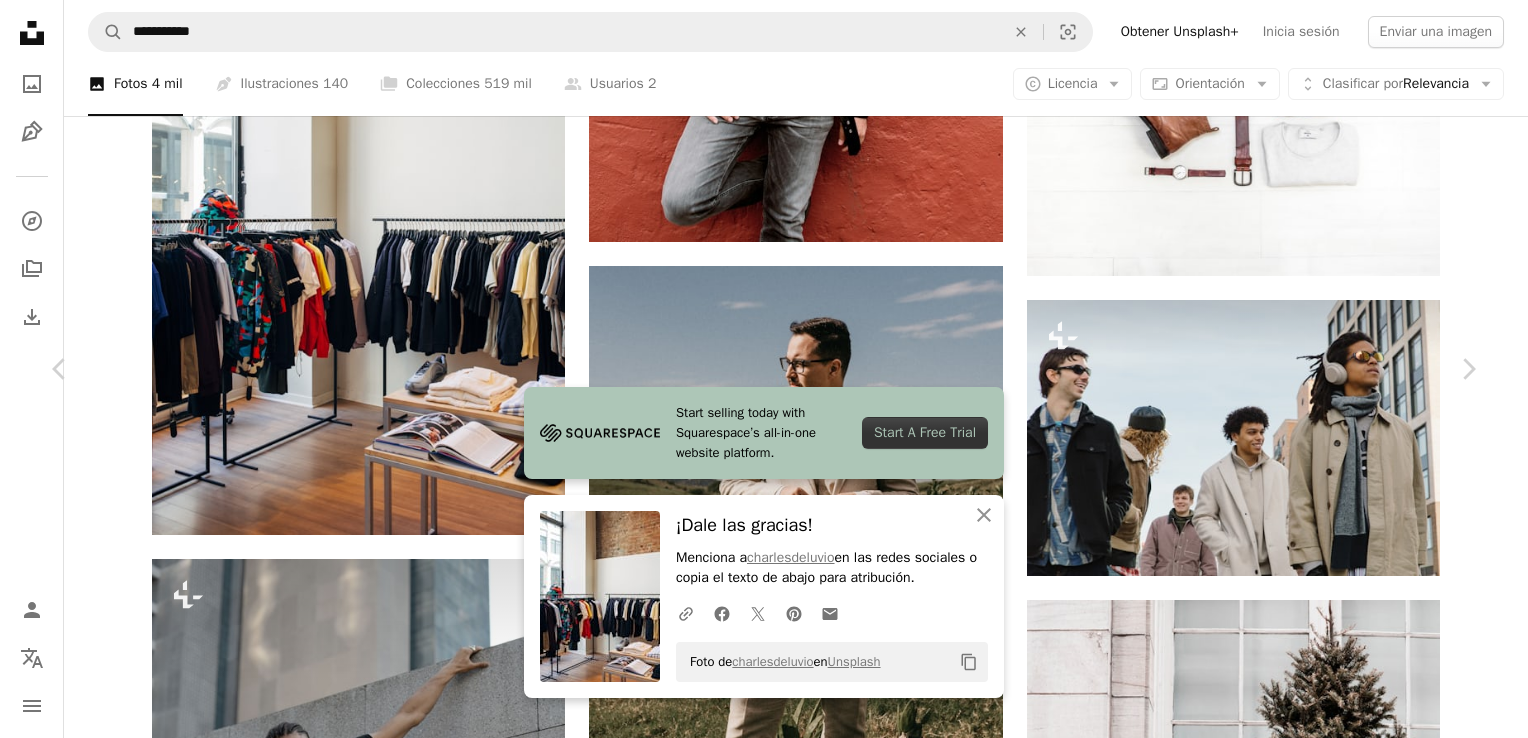 click on "An X shape" at bounding box center [20, 20] 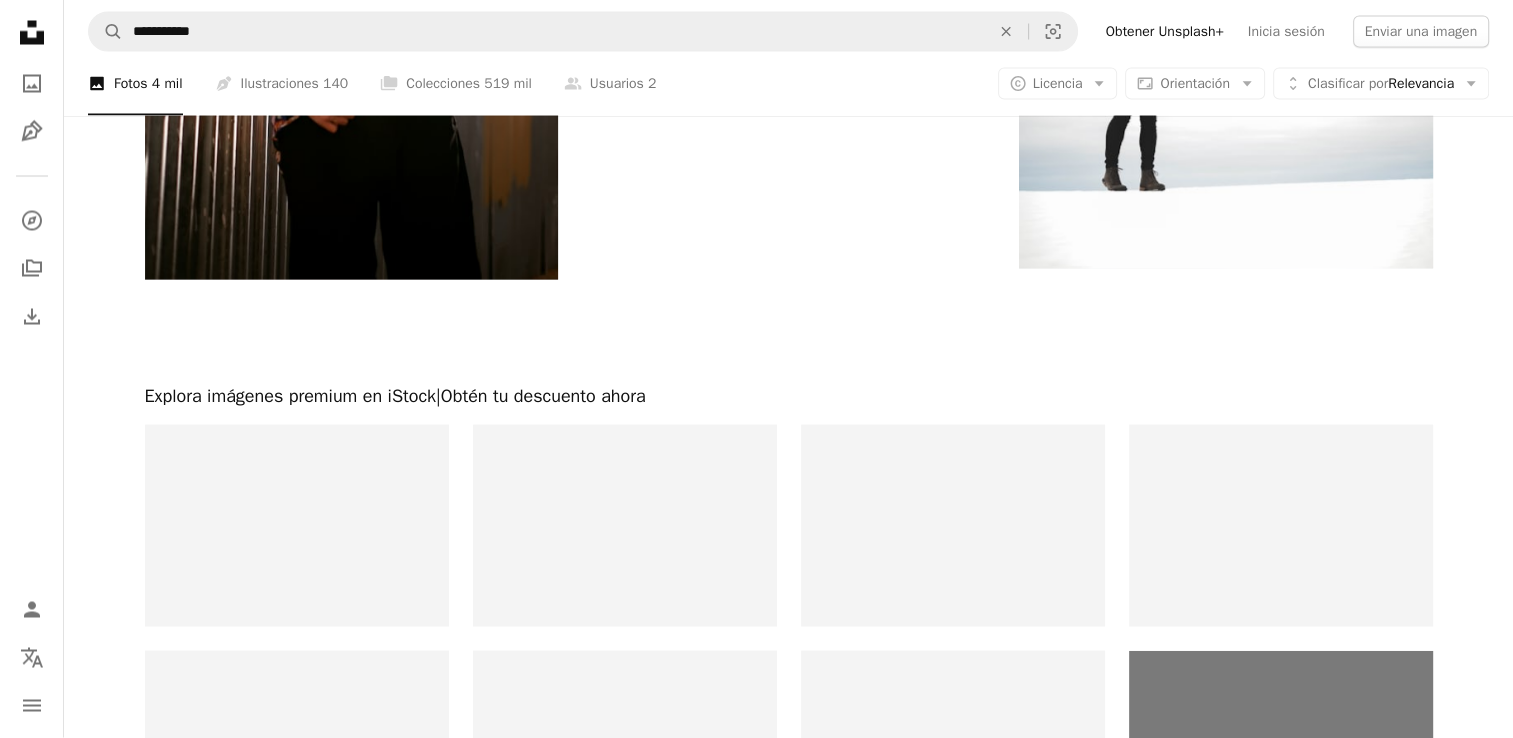 scroll, scrollTop: 0, scrollLeft: 0, axis: both 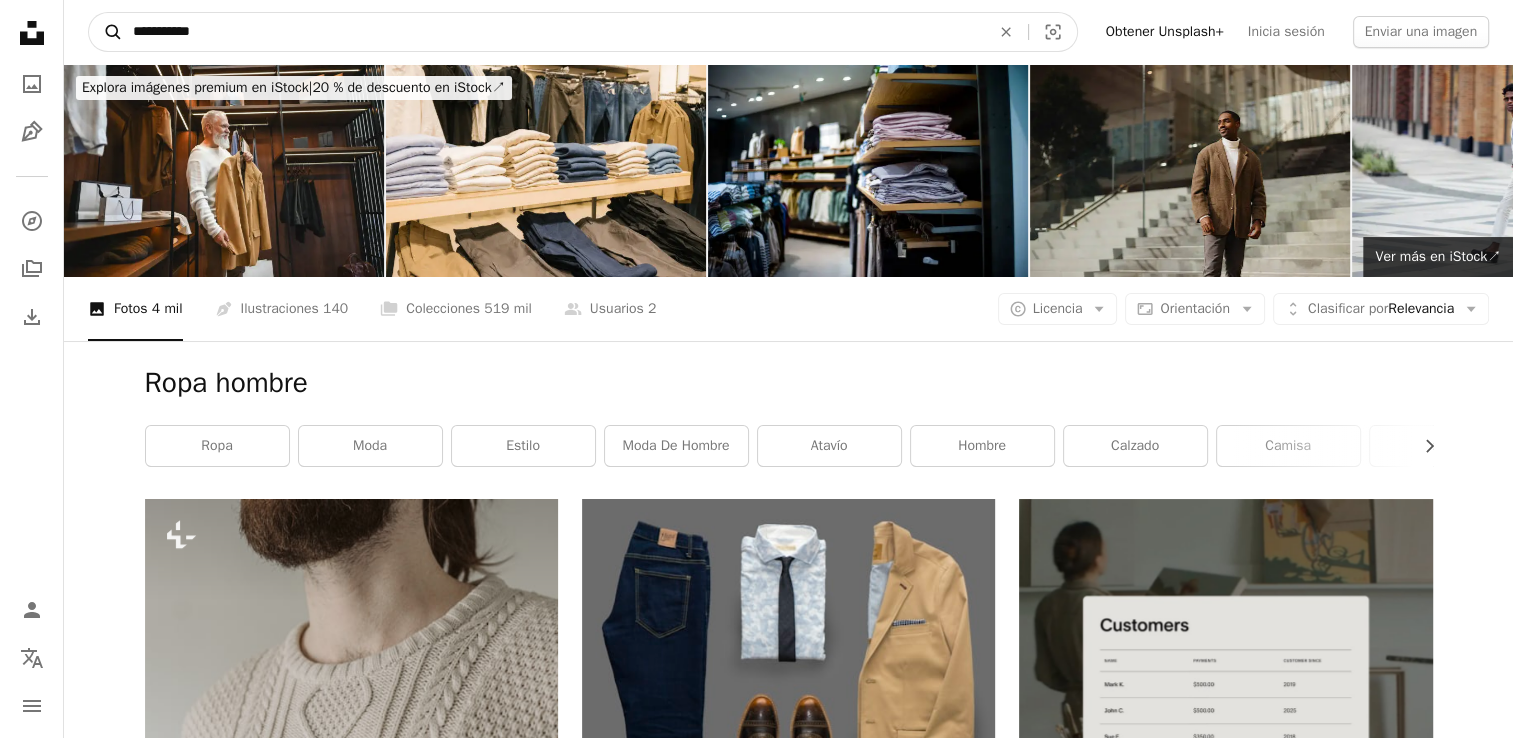 drag, startPoint x: 609, startPoint y: 36, endPoint x: 118, endPoint y: 44, distance: 491.06516 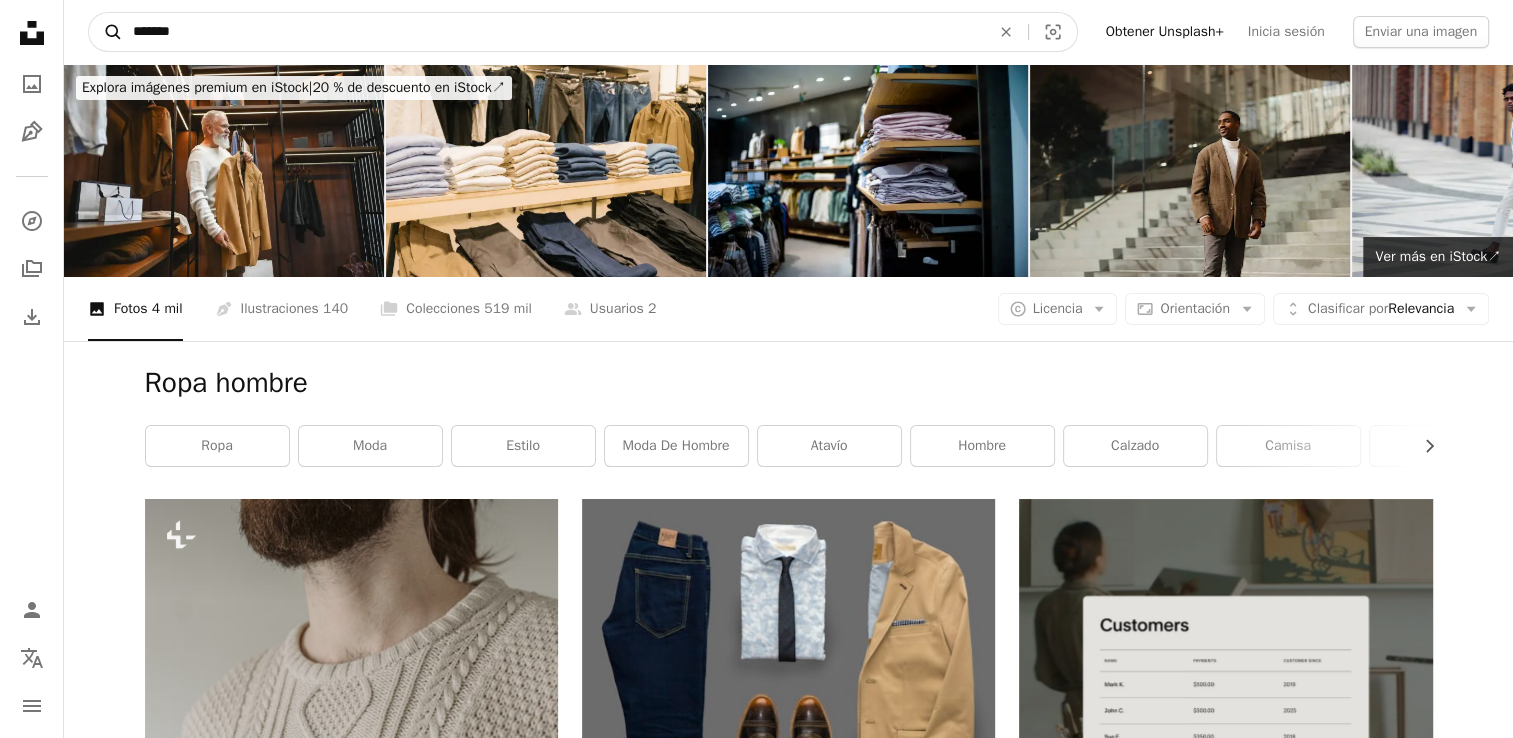 type on "*******" 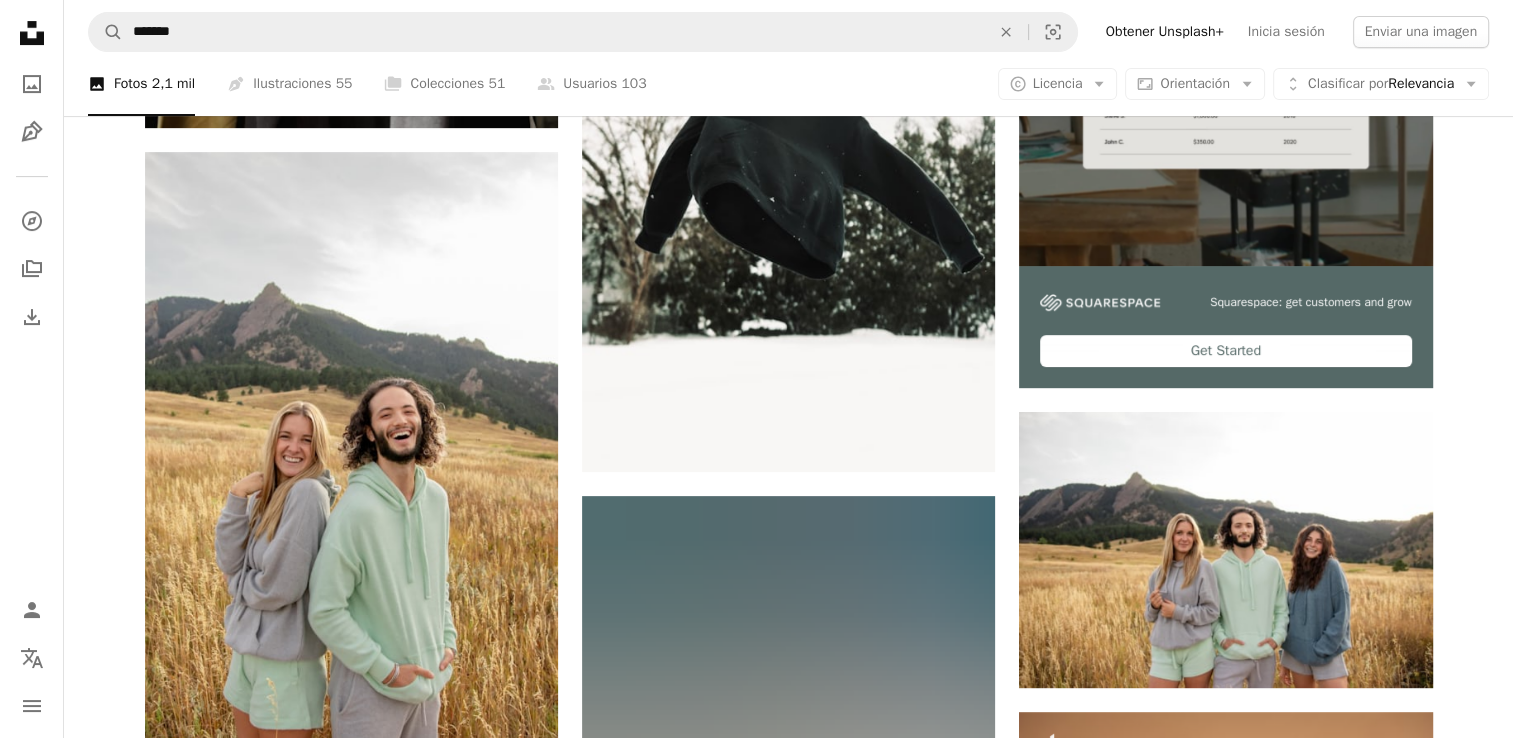 scroll, scrollTop: 0, scrollLeft: 0, axis: both 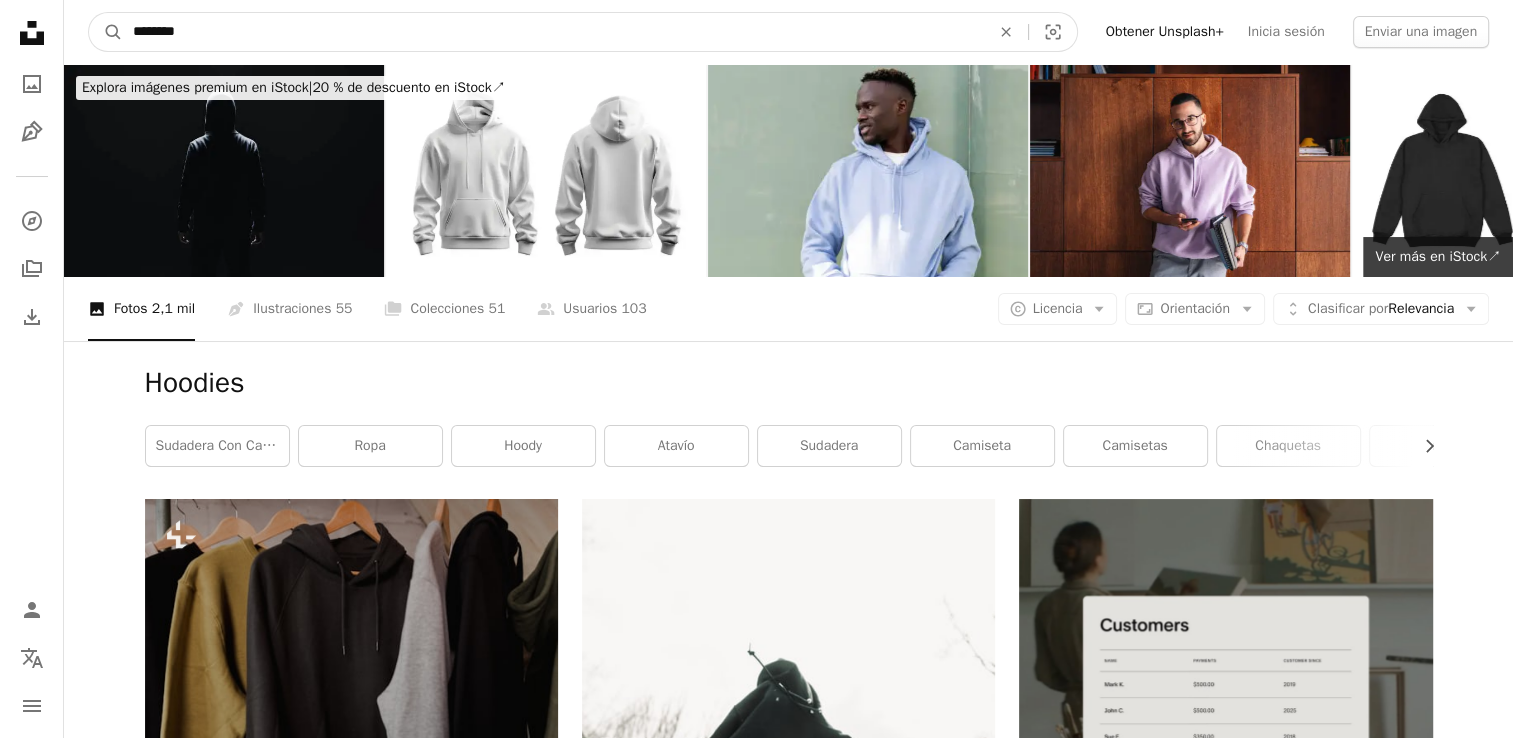 click on "*******" at bounding box center [553, 32] 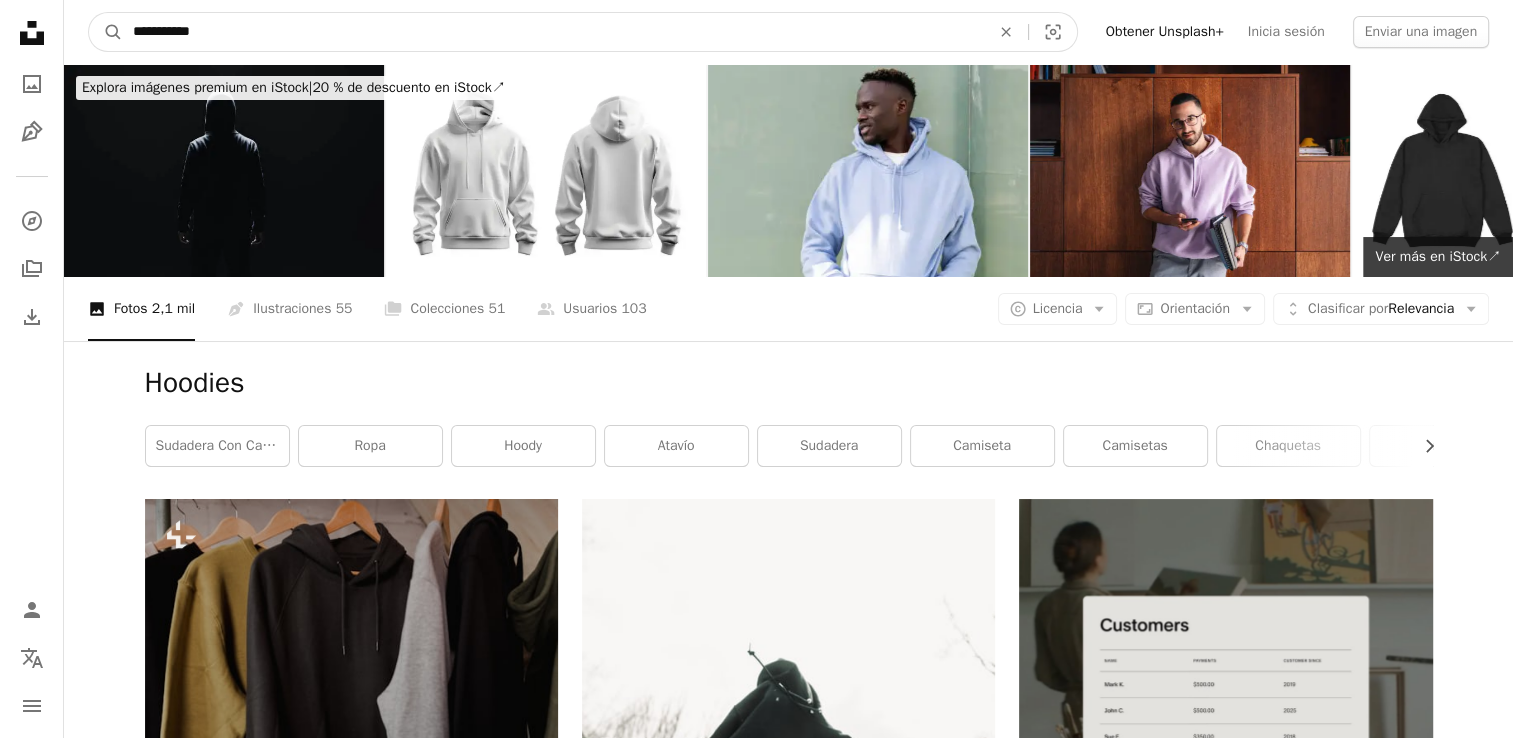 type on "**********" 